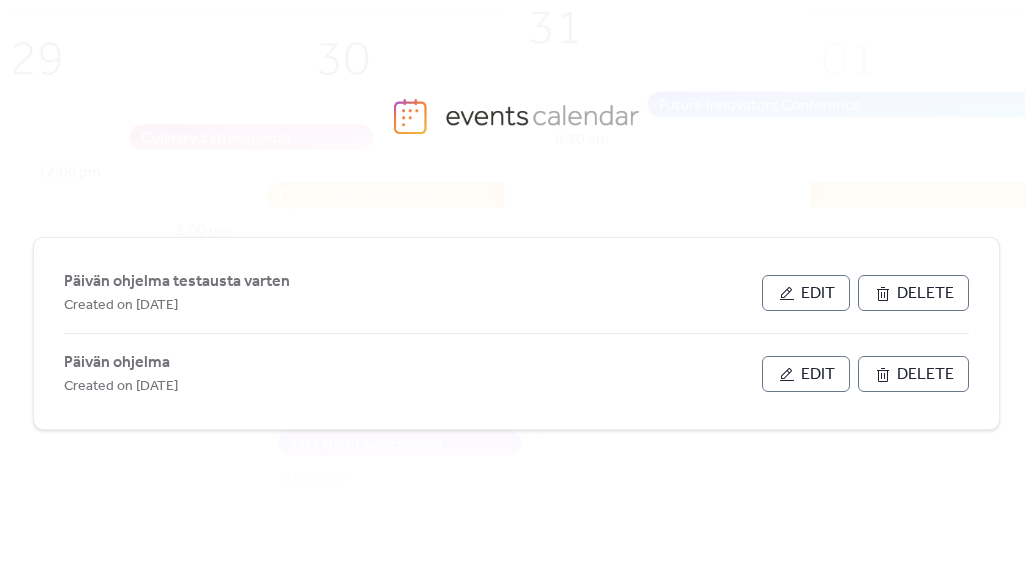 scroll, scrollTop: 0, scrollLeft: 0, axis: both 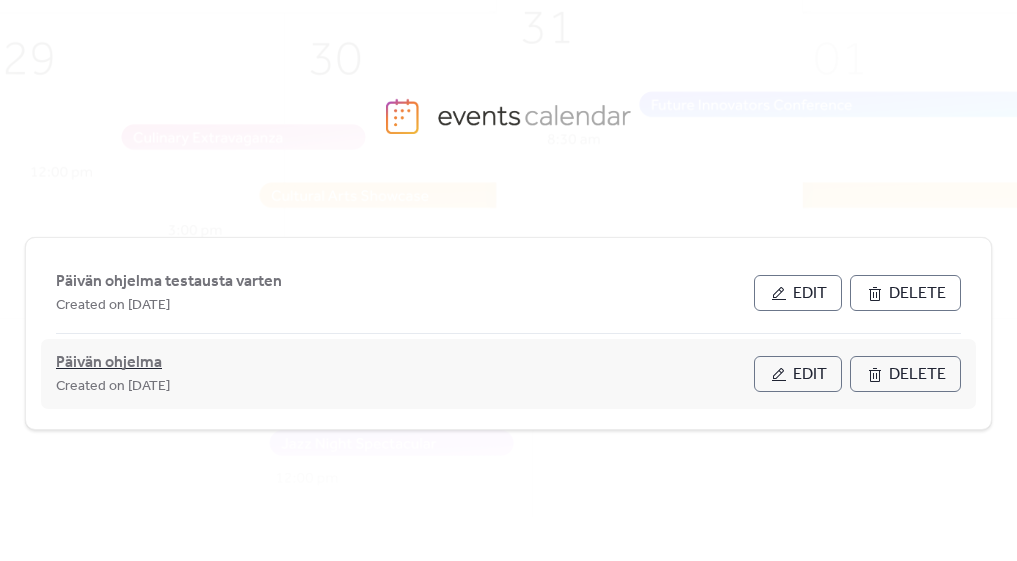 click on "Päivän ohjelma" at bounding box center [109, 363] 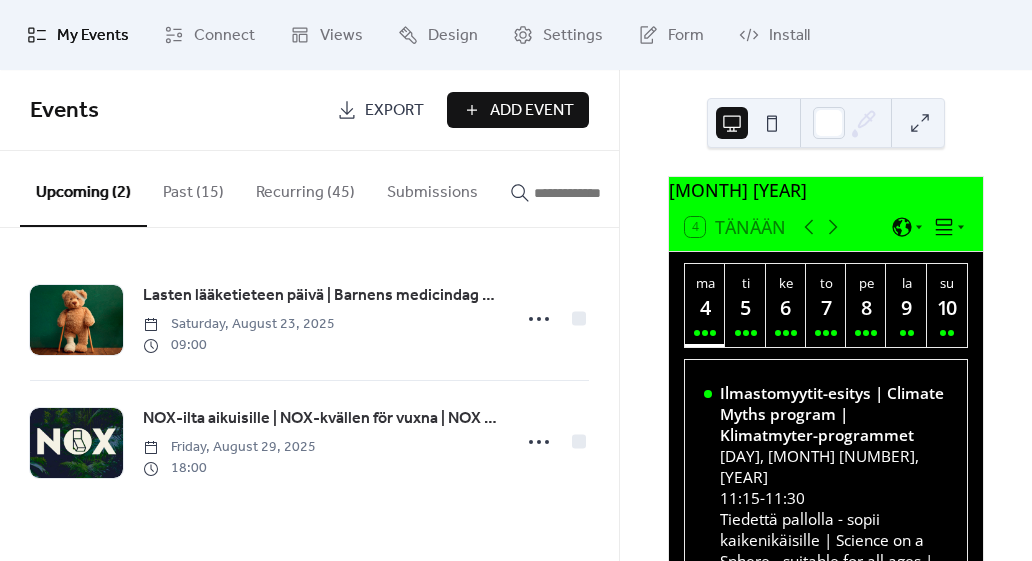 click on "Recurring (45)" at bounding box center (305, 188) 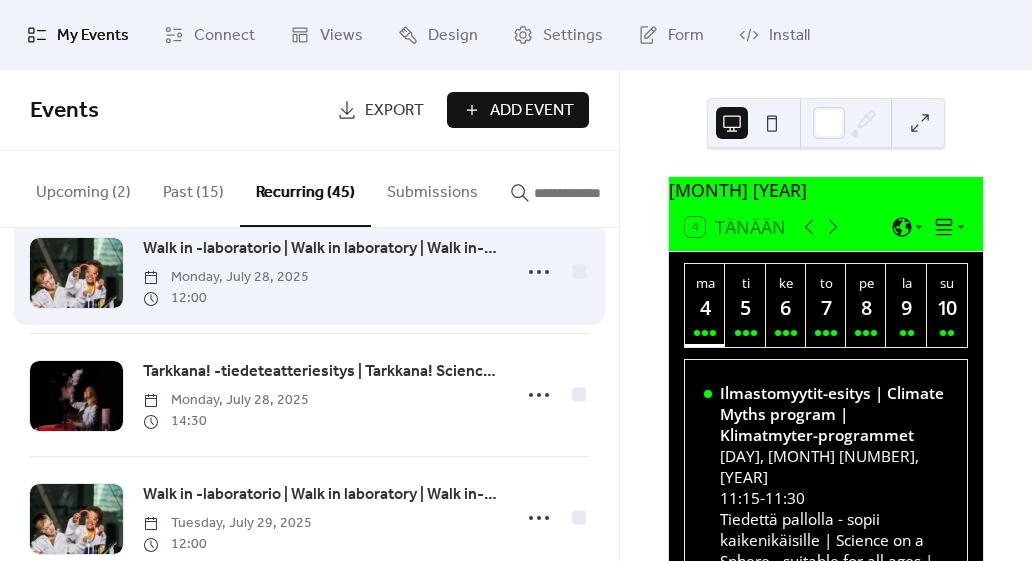 scroll, scrollTop: 3378, scrollLeft: 0, axis: vertical 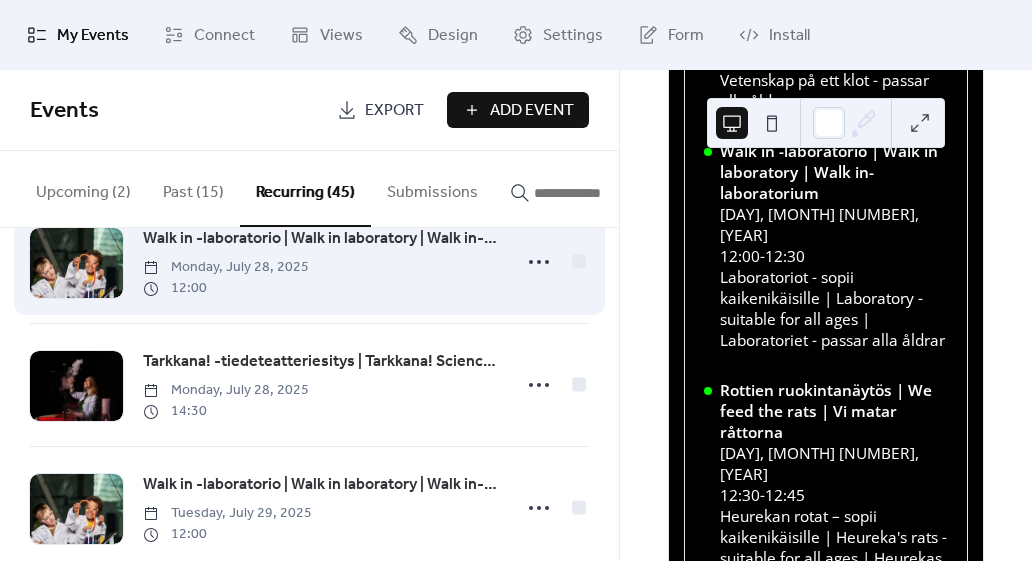 type 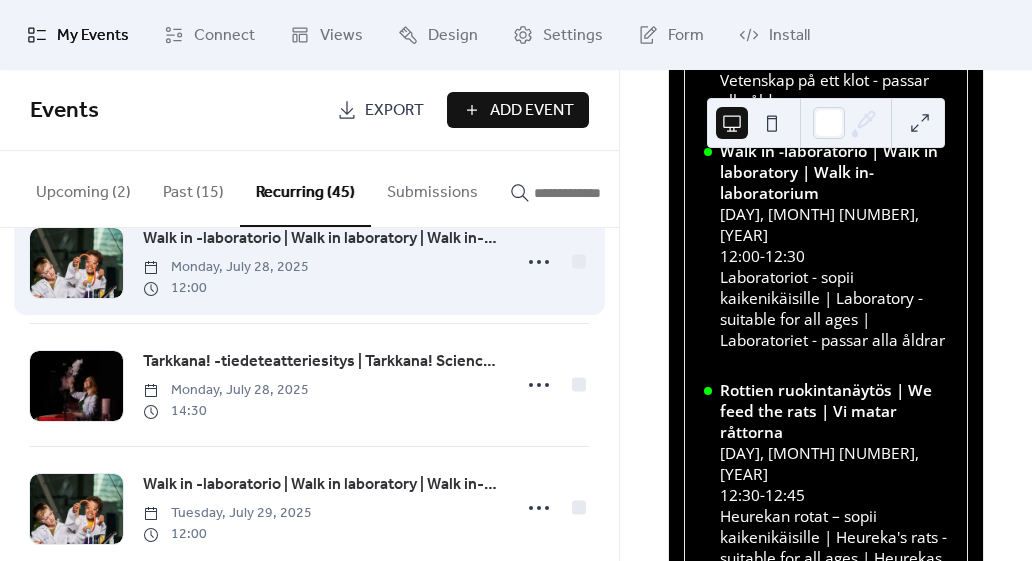 click on "Walk in -laboratorio | Walk in laboratory | Walk in-laboratorium" at bounding box center (321, 239) 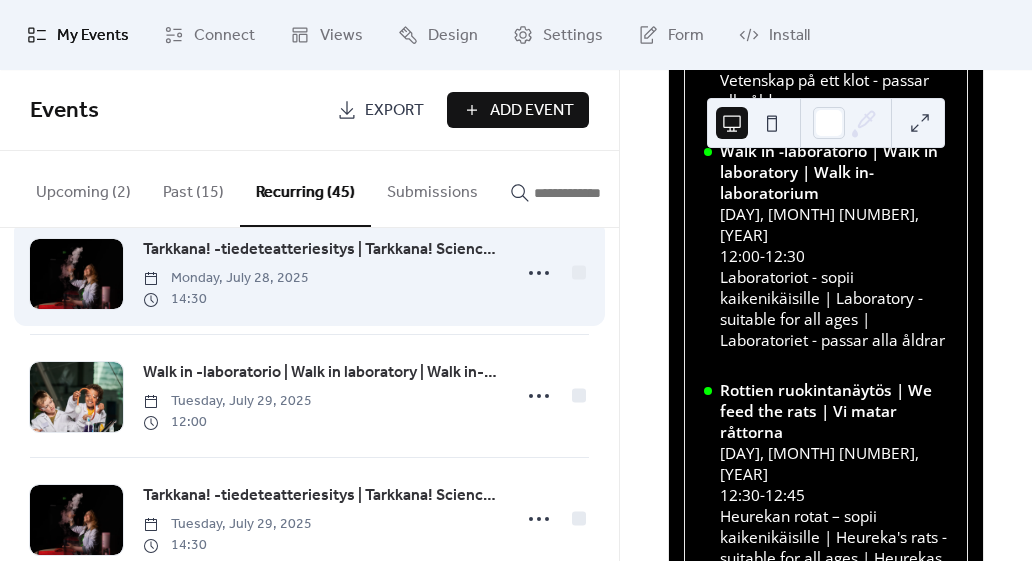 scroll, scrollTop: 3493, scrollLeft: 0, axis: vertical 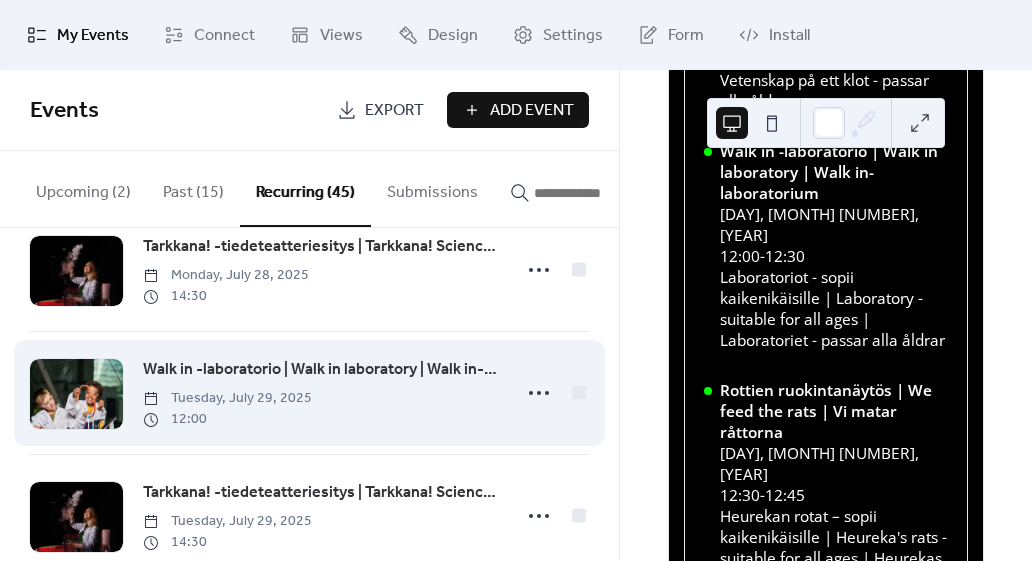 click on "Walk in -laboratorio | Walk in laboratory | Walk in-laboratorium" at bounding box center [321, 370] 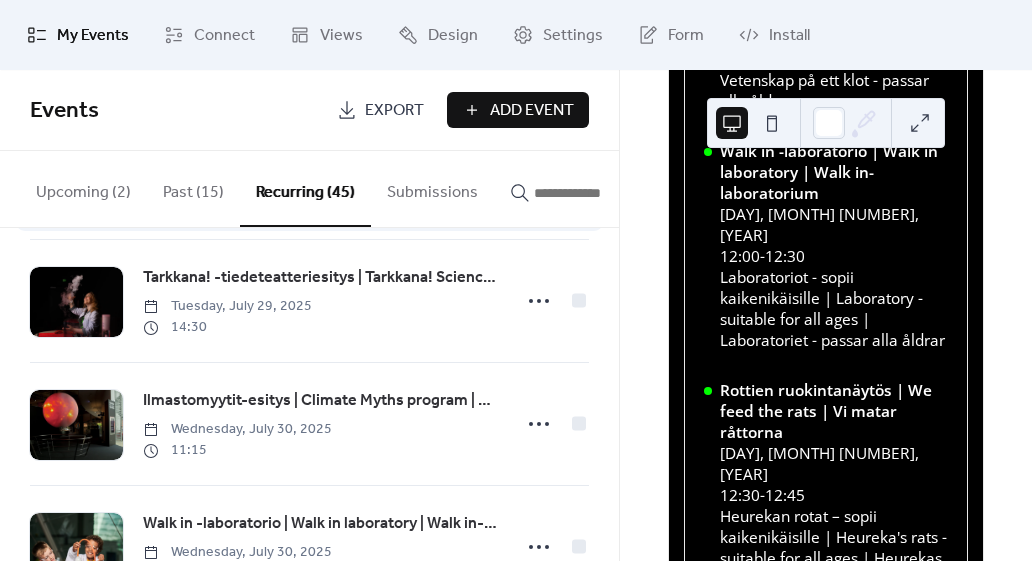 scroll, scrollTop: 3719, scrollLeft: 0, axis: vertical 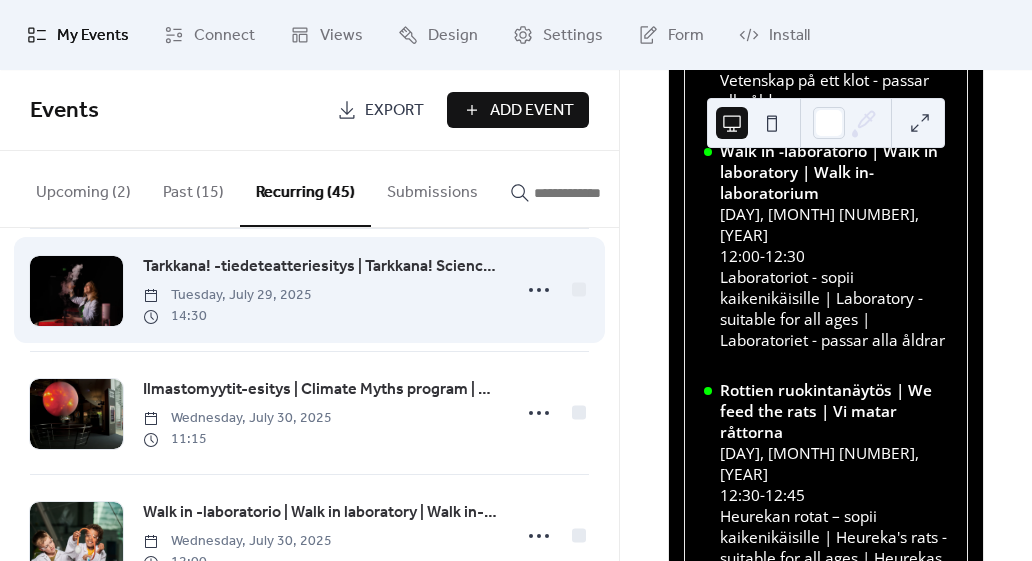 click on "Tarkkana! -tiedeteatteriesitys | Tarkkana! Science Theatre Show | Tarkkana!-vetenskapsteater" at bounding box center [321, 267] 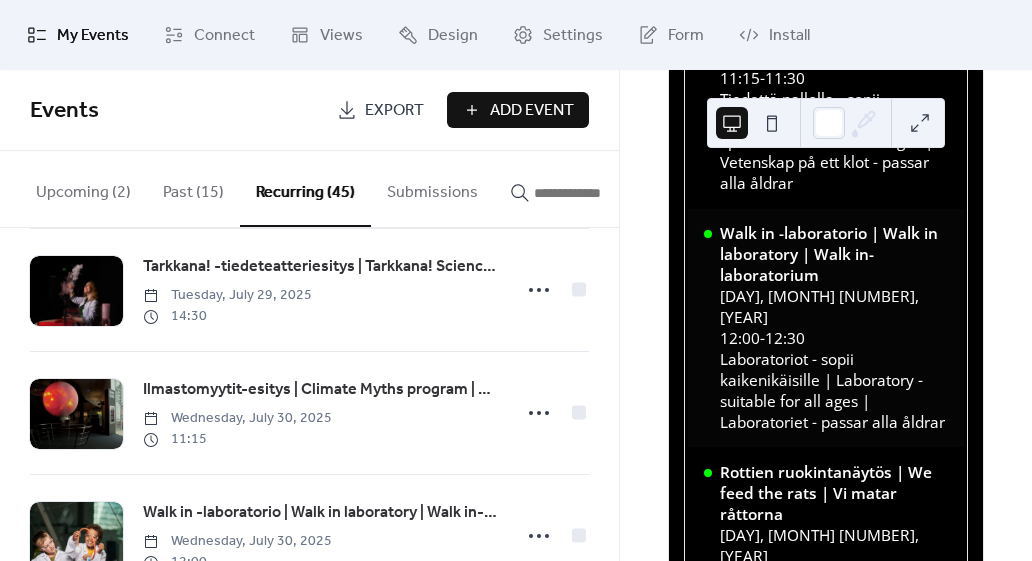 scroll, scrollTop: 142, scrollLeft: 0, axis: vertical 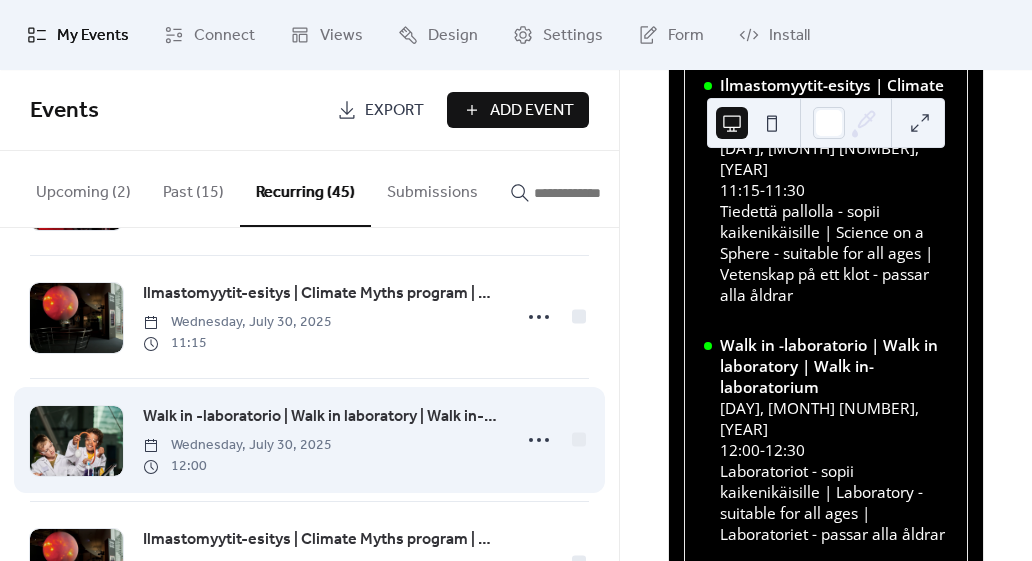 click on "Walk in -laboratorio | Walk in laboratory | Walk in-laboratorium" at bounding box center (321, 417) 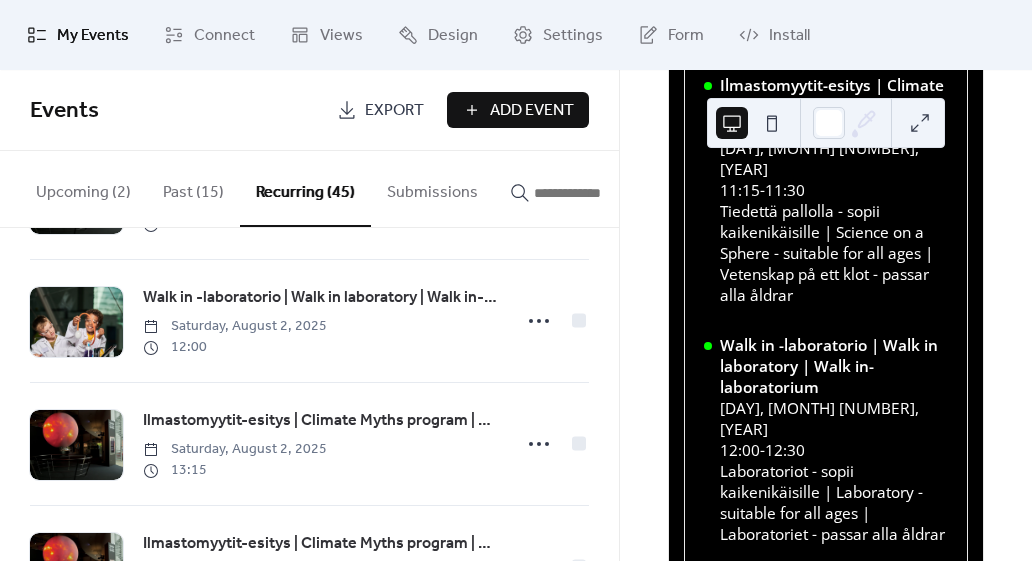 scroll, scrollTop: 4672, scrollLeft: 0, axis: vertical 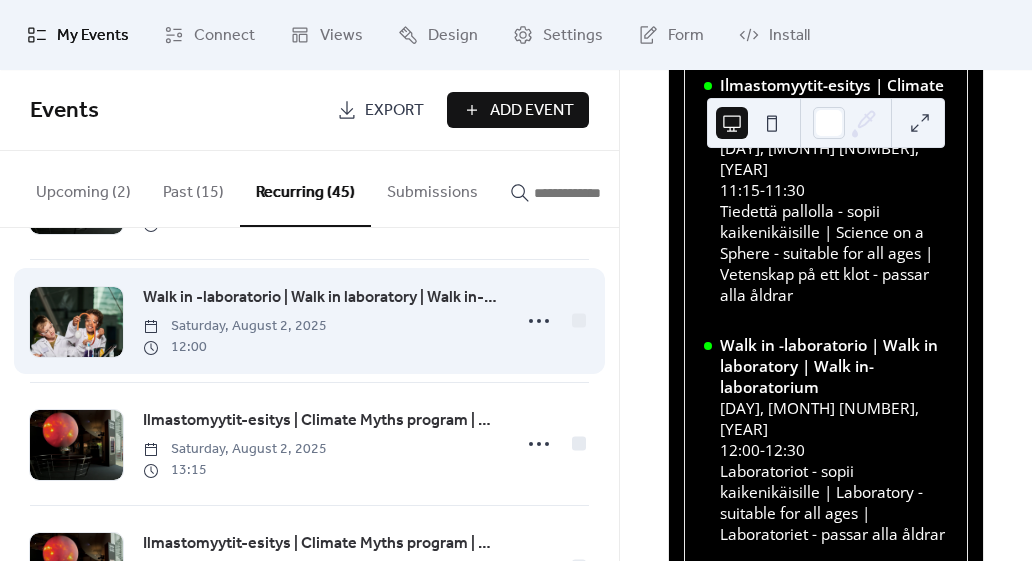 click on "Walk in -laboratorio | Walk in laboratory | Walk in-laboratorium" at bounding box center [321, 298] 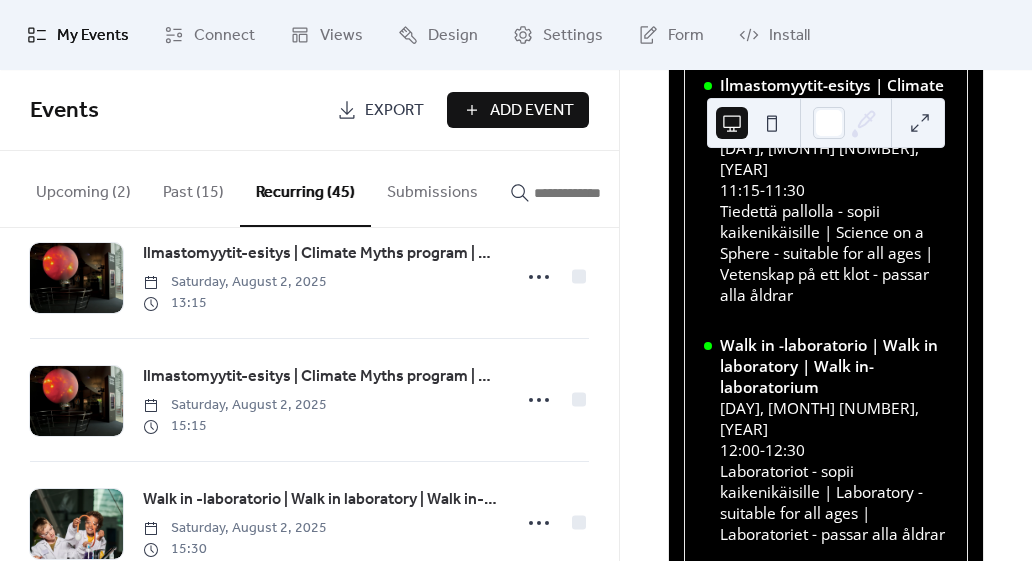 scroll, scrollTop: 4838, scrollLeft: 0, axis: vertical 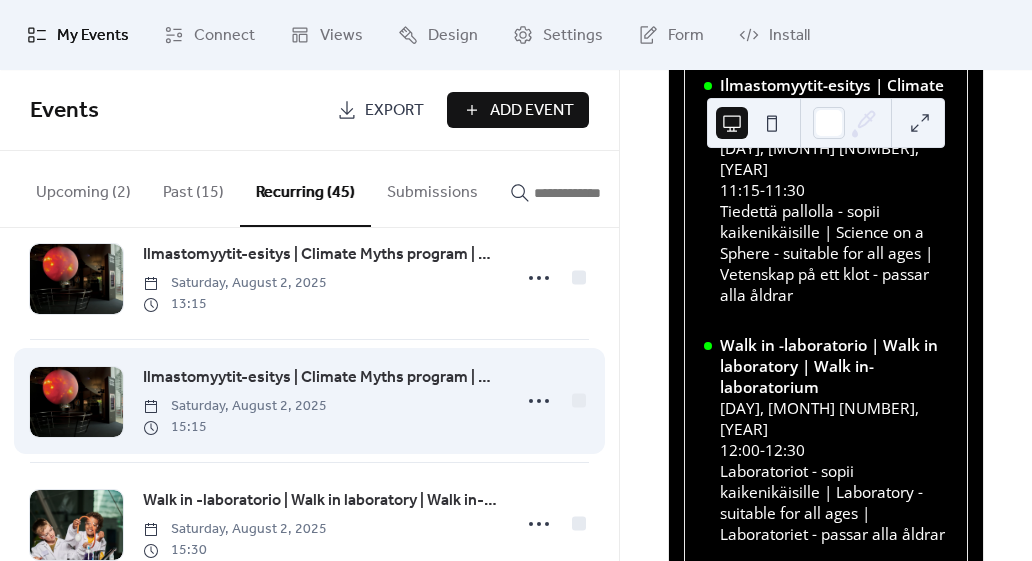 click on "Ilmastomyytit-esitys | Climate Myths program | Klimatmyter-programmet Saturday, August 2, 2025 15:15" at bounding box center [309, 401] 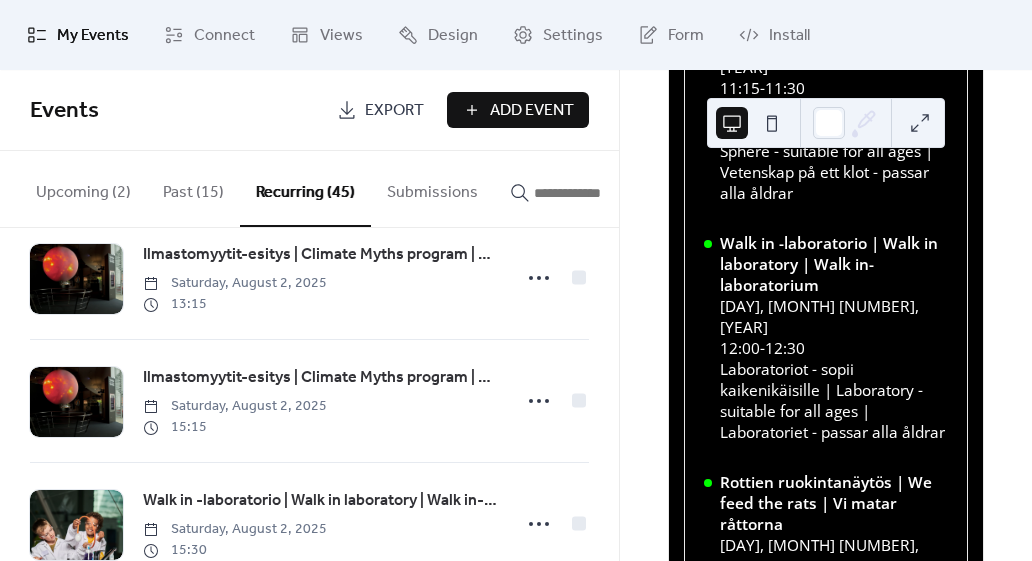 scroll, scrollTop: 394, scrollLeft: 0, axis: vertical 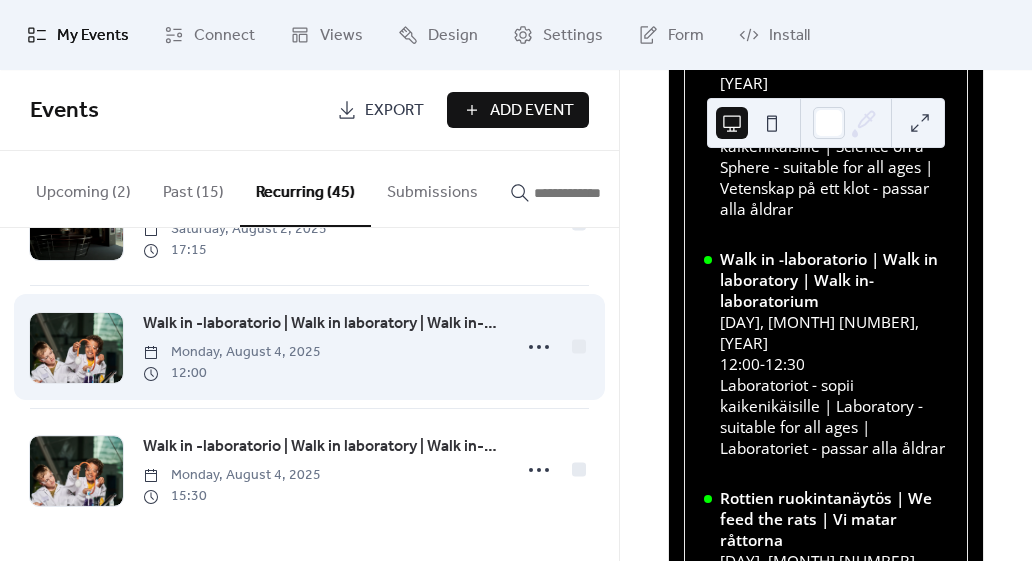 click on "Walk in -laboratorio | Walk in laboratory | Walk in-laboratorium" at bounding box center (321, 324) 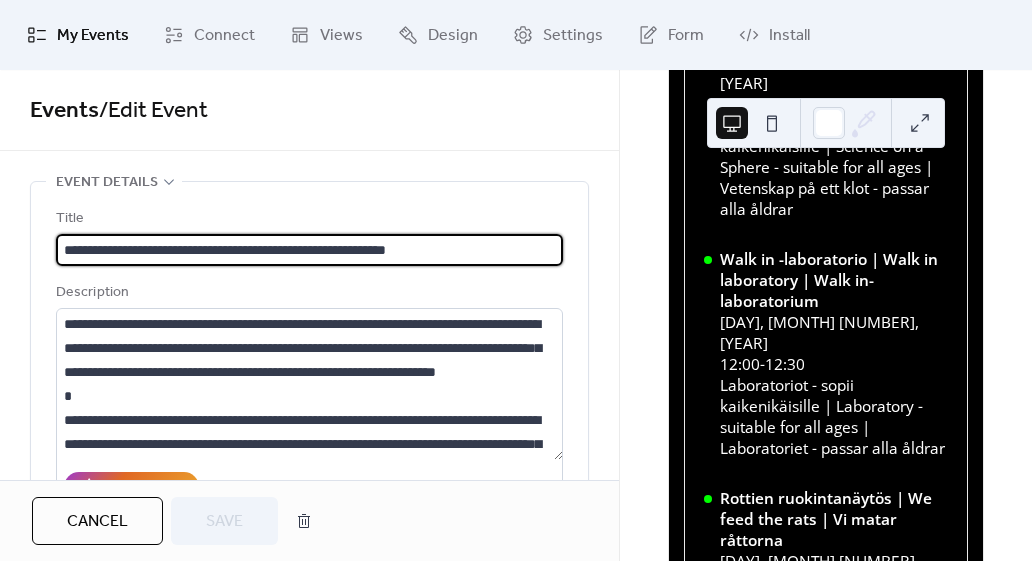 type on "**********" 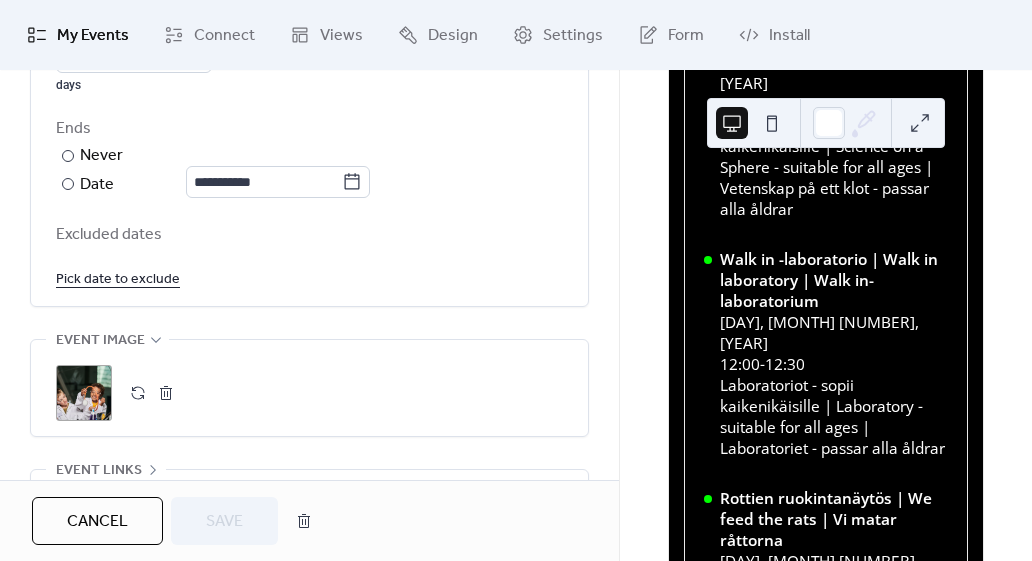scroll, scrollTop: 1195, scrollLeft: 0, axis: vertical 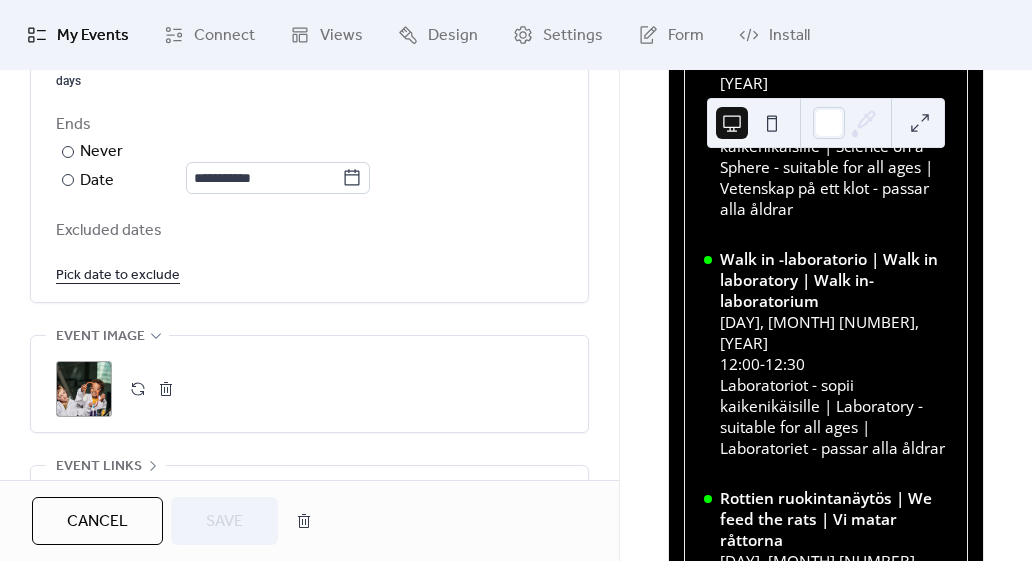click on "Pick date to exclude" at bounding box center (118, 274) 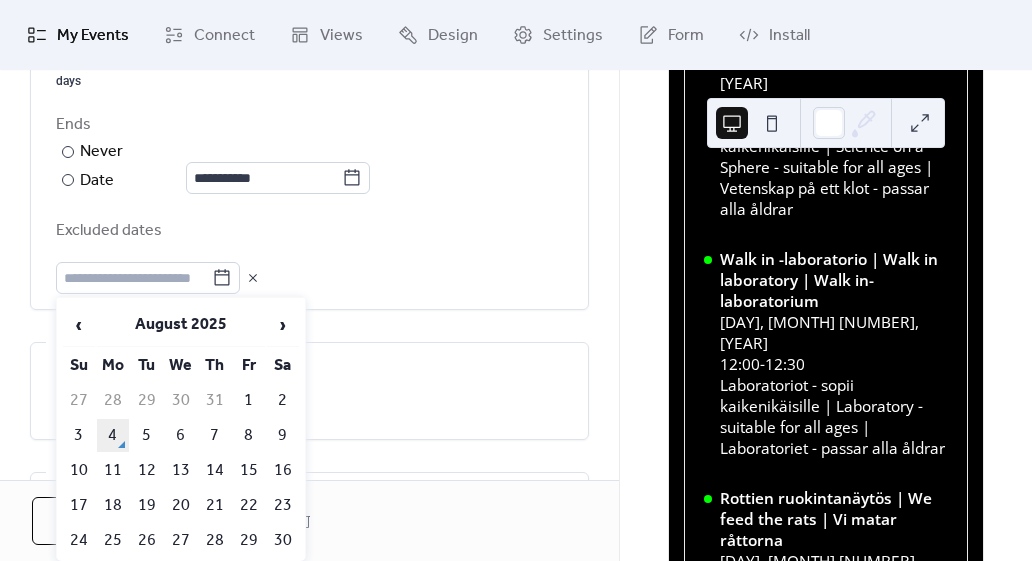 click on "4" at bounding box center (113, 435) 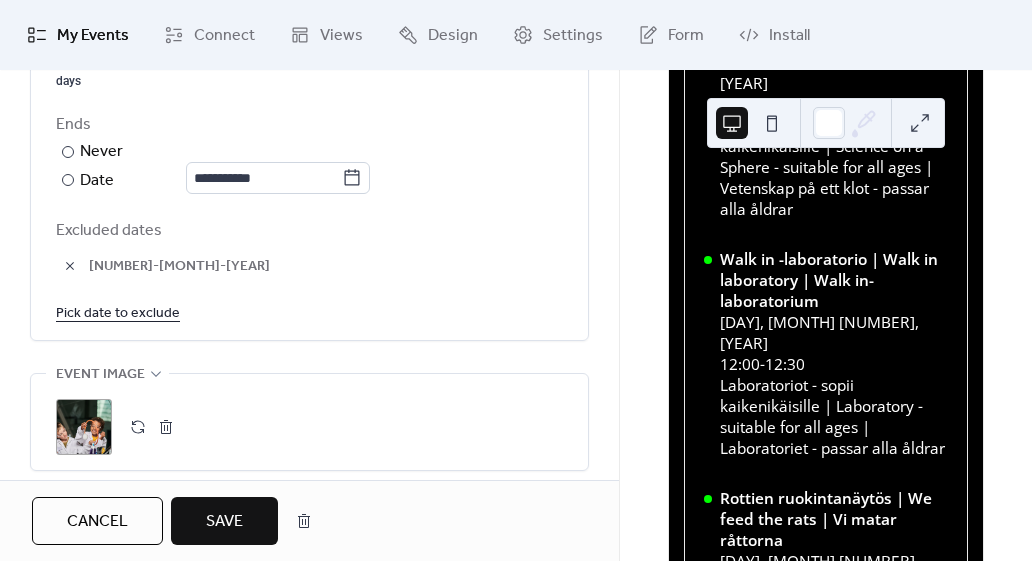 click on "Save" at bounding box center (224, 521) 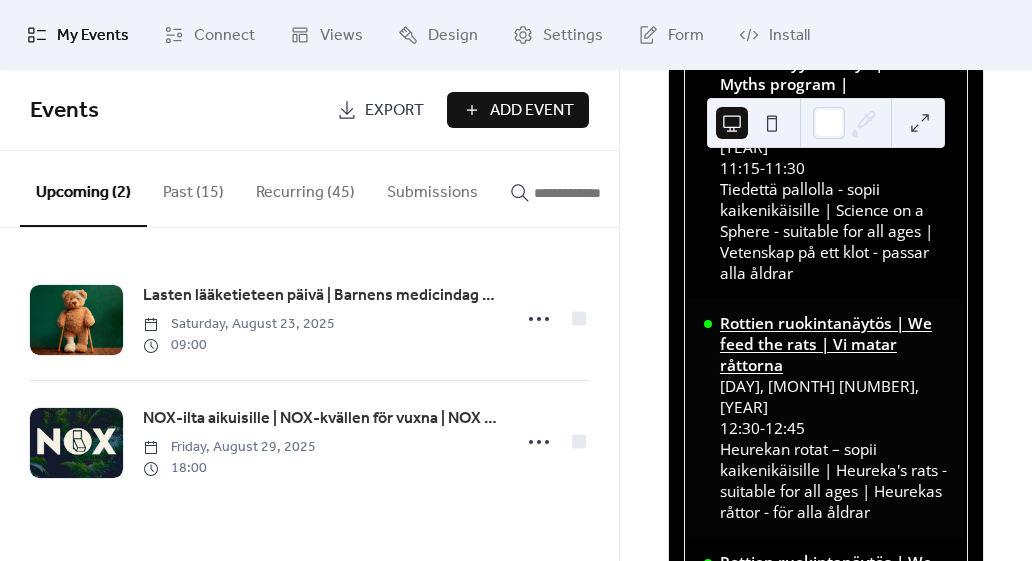 scroll, scrollTop: 798, scrollLeft: 0, axis: vertical 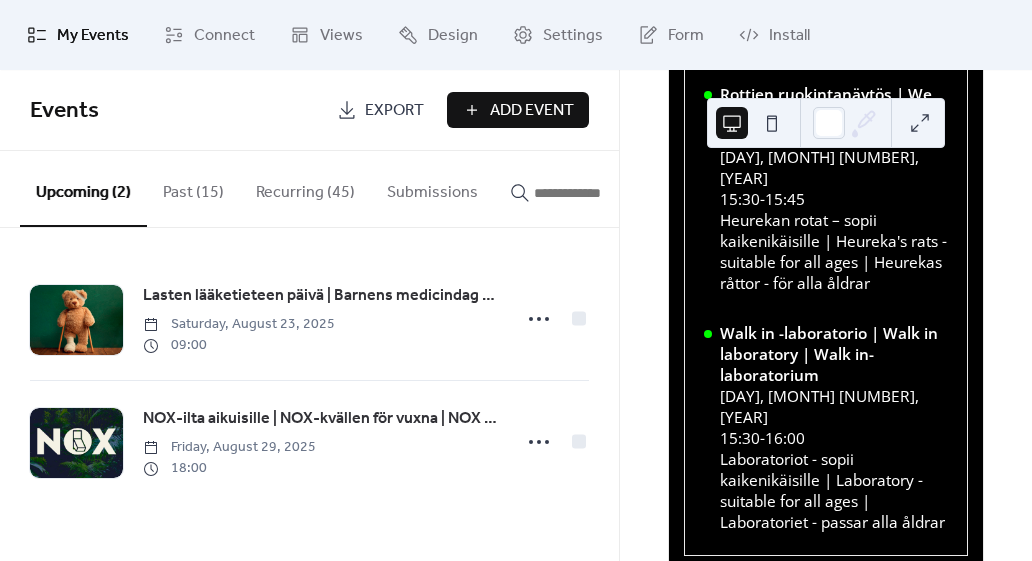 click on "Recurring (45)" at bounding box center [305, 188] 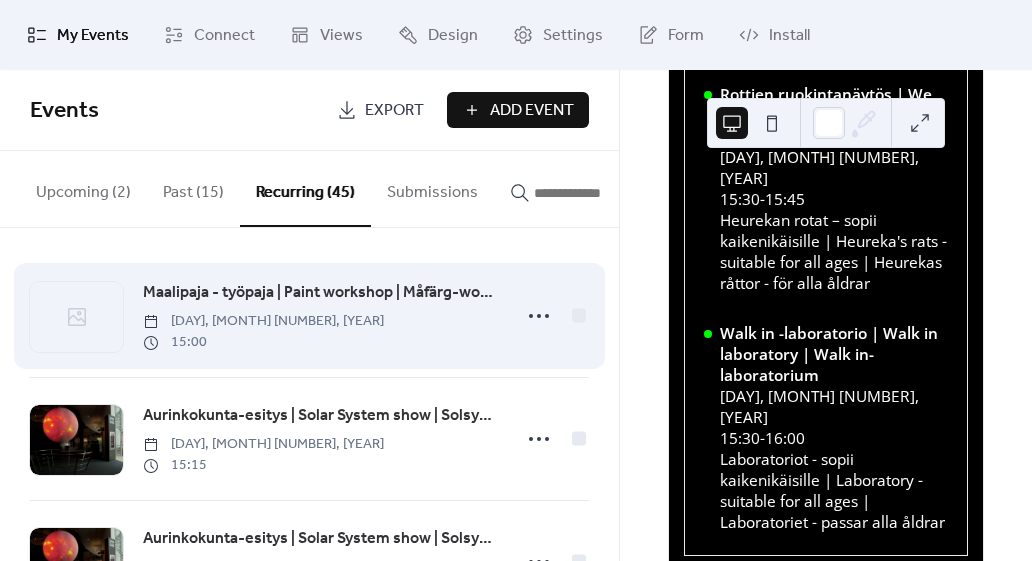 scroll, scrollTop: 11, scrollLeft: 0, axis: vertical 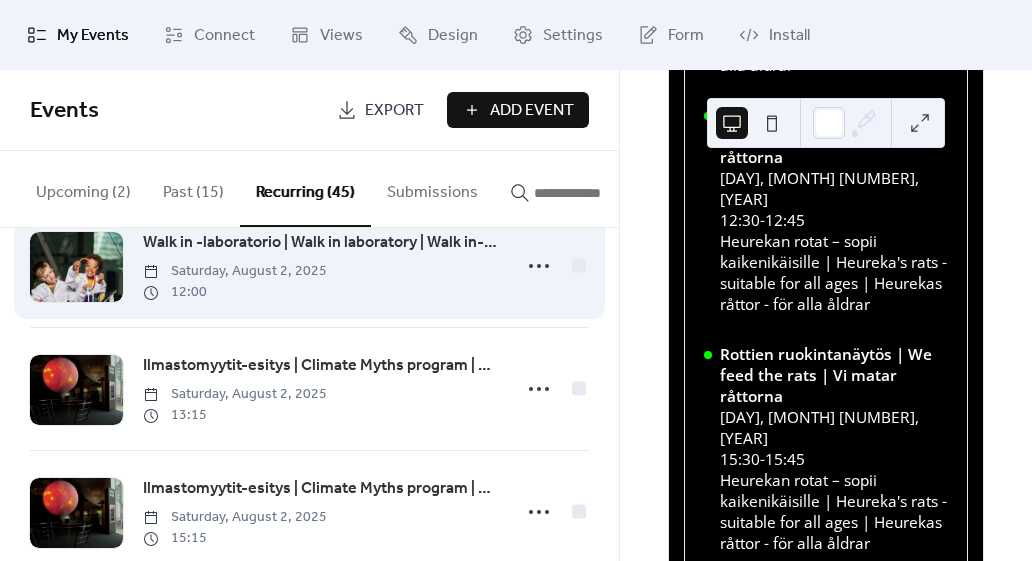 type 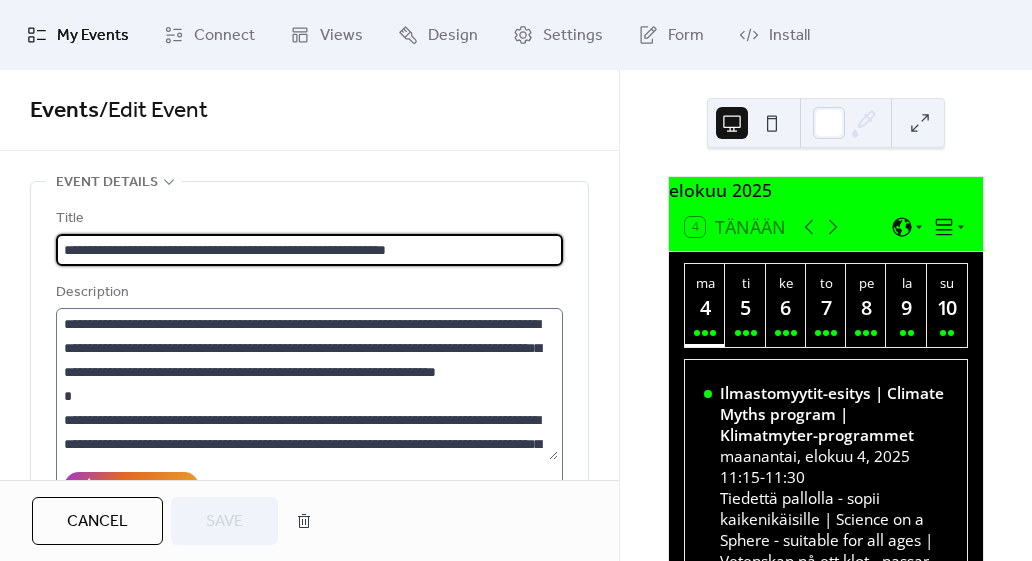 scroll, scrollTop: 0, scrollLeft: 0, axis: both 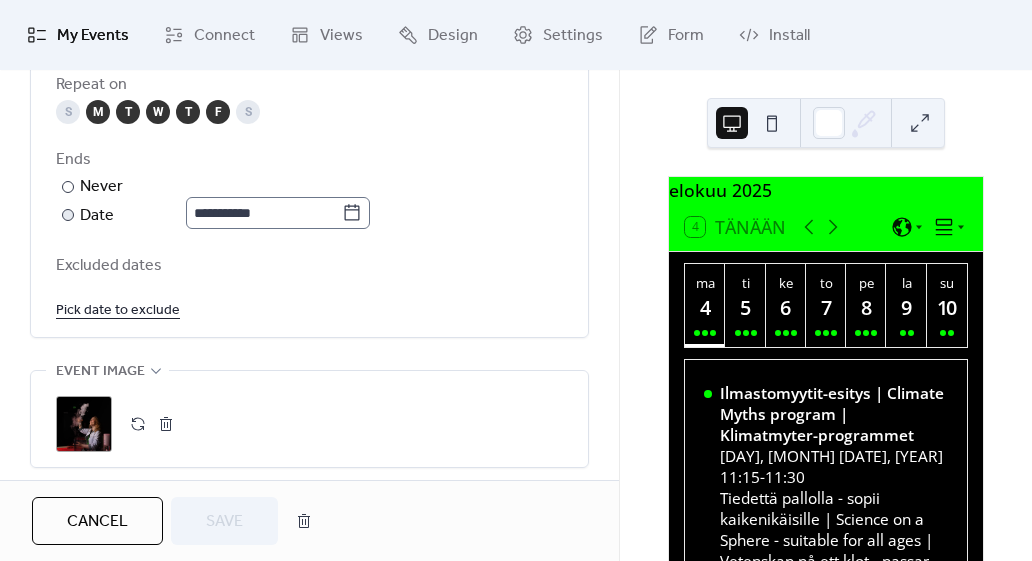 click 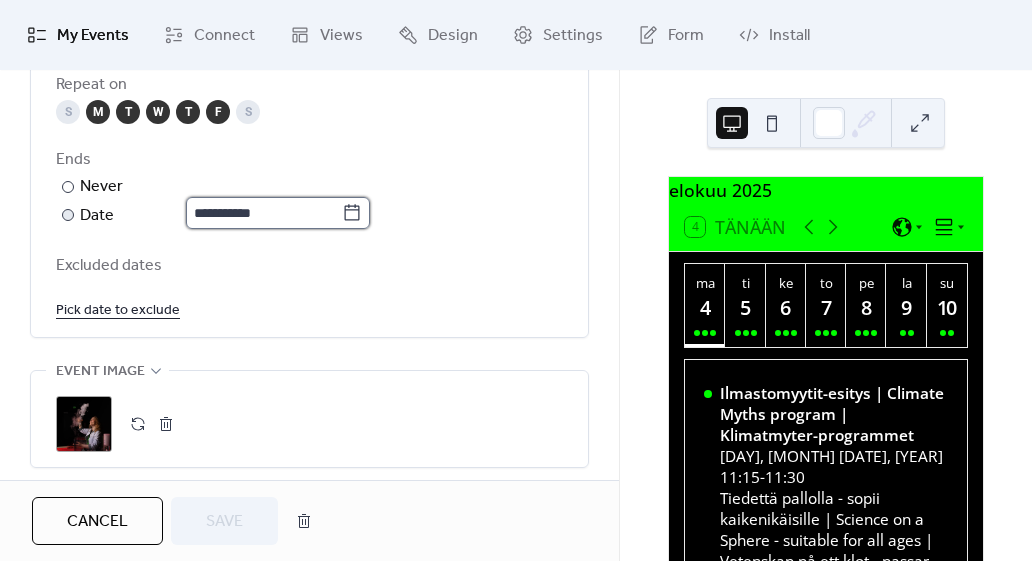 click on "**********" at bounding box center (264, 213) 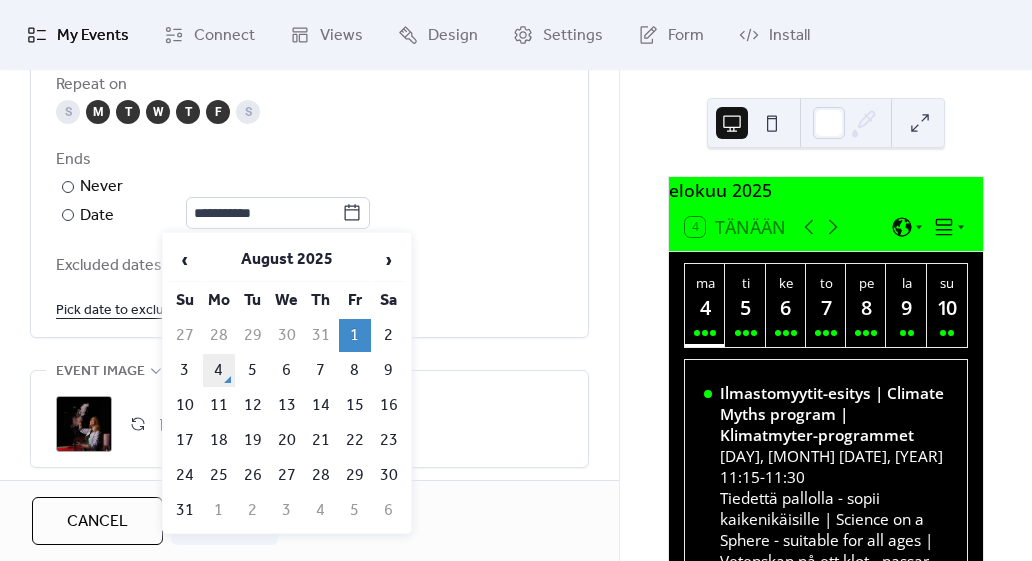 click on "4" at bounding box center (219, 370) 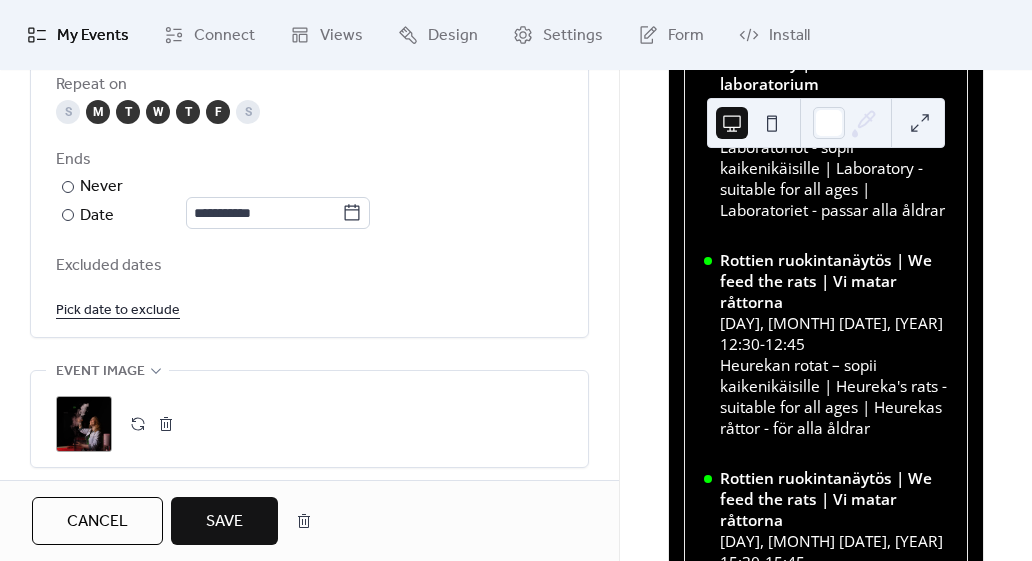 scroll, scrollTop: 589, scrollLeft: 0, axis: vertical 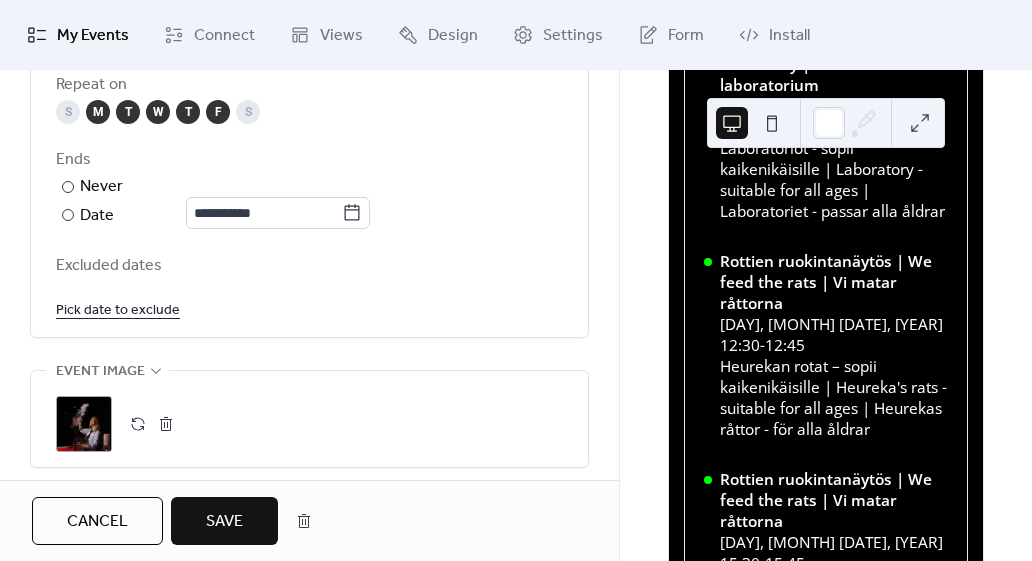 click on "Save" at bounding box center [224, 522] 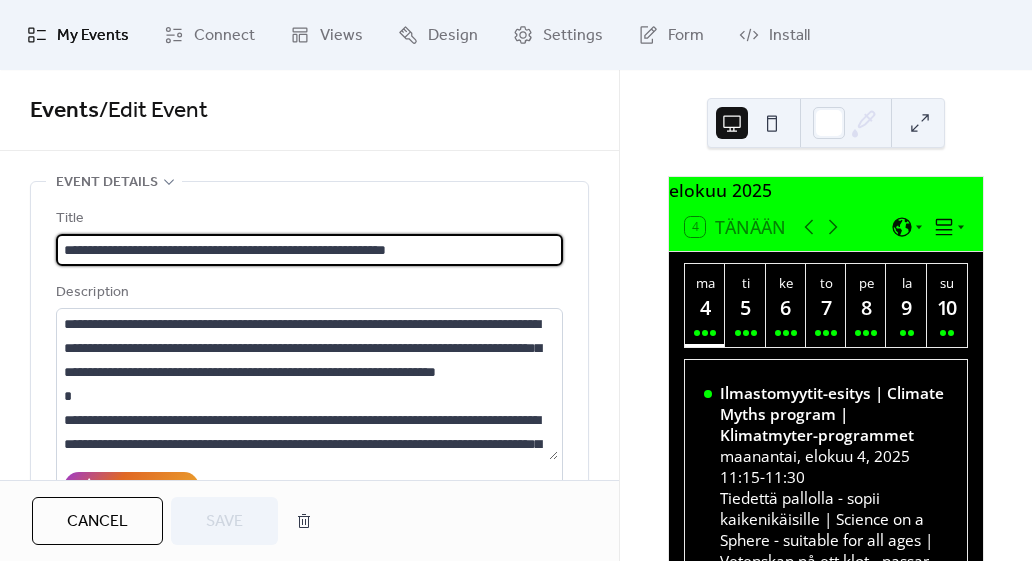 scroll, scrollTop: 0, scrollLeft: 0, axis: both 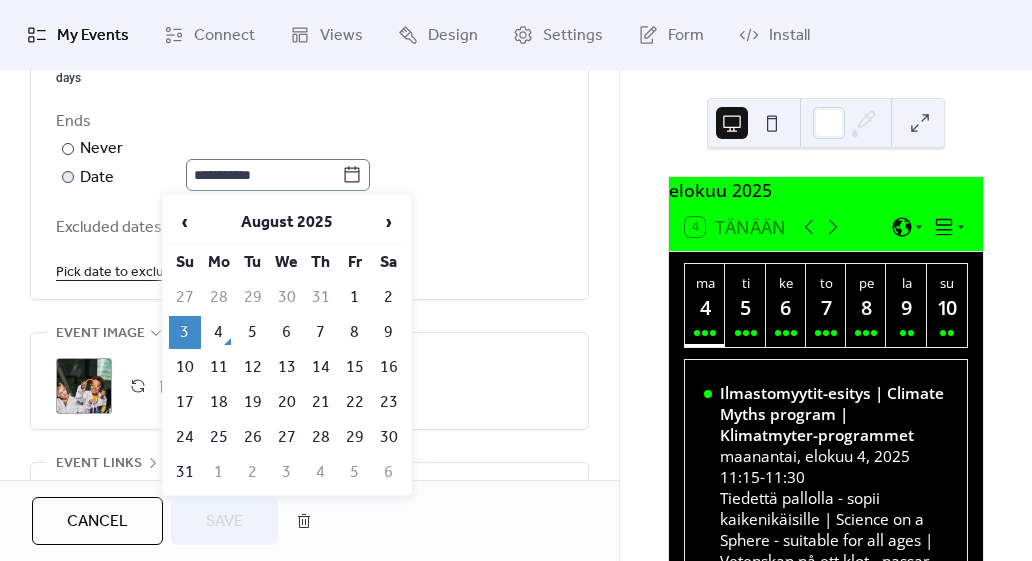 click 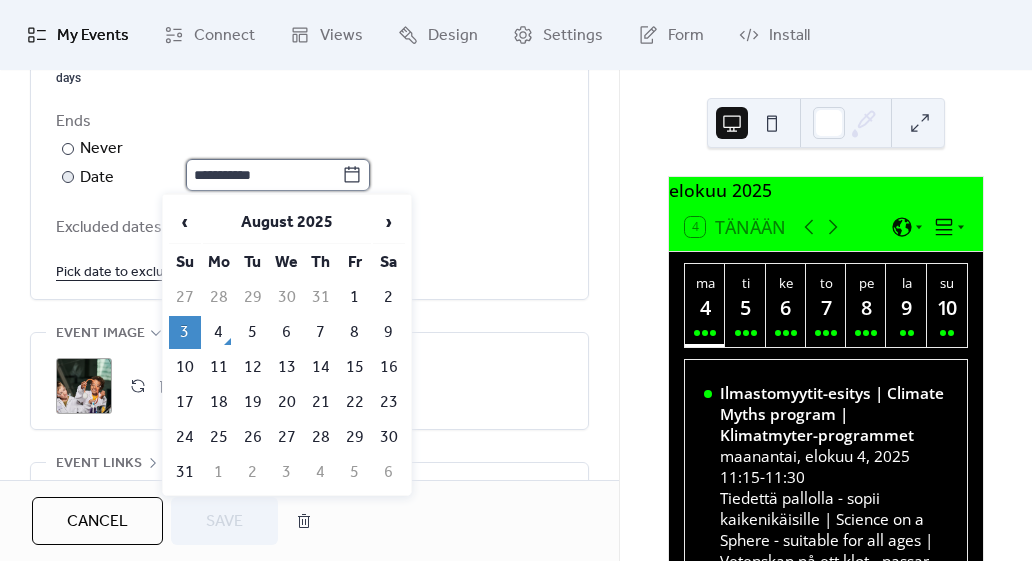 click on "**********" at bounding box center [264, 175] 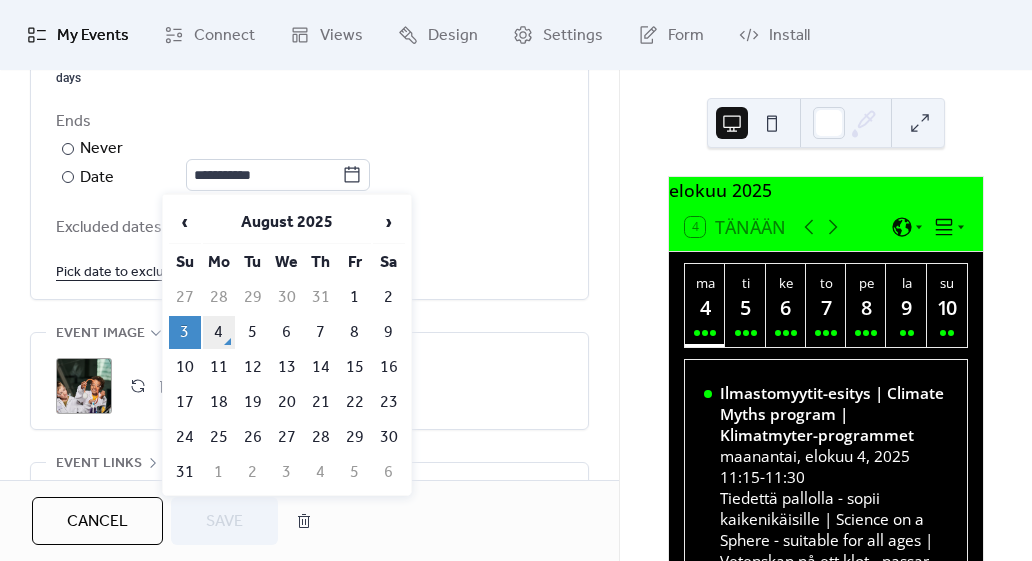 click on "4" at bounding box center [219, 332] 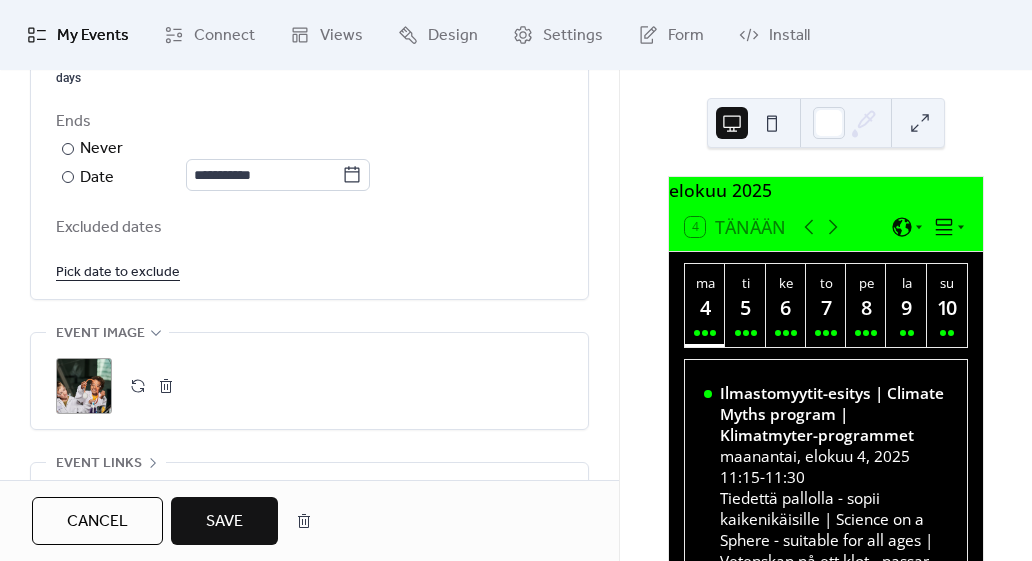 click on "Save" at bounding box center [224, 522] 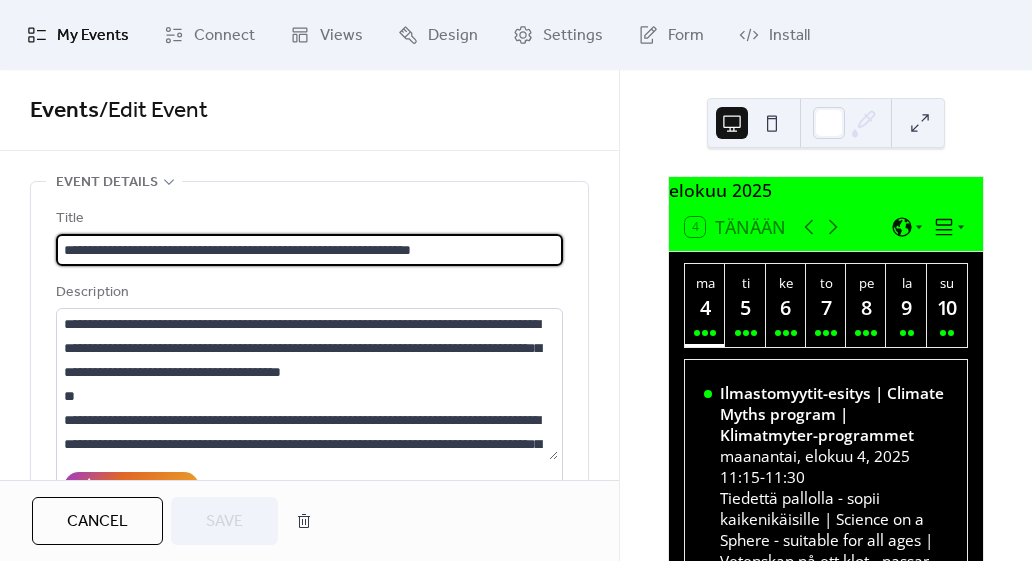 scroll, scrollTop: 0, scrollLeft: 0, axis: both 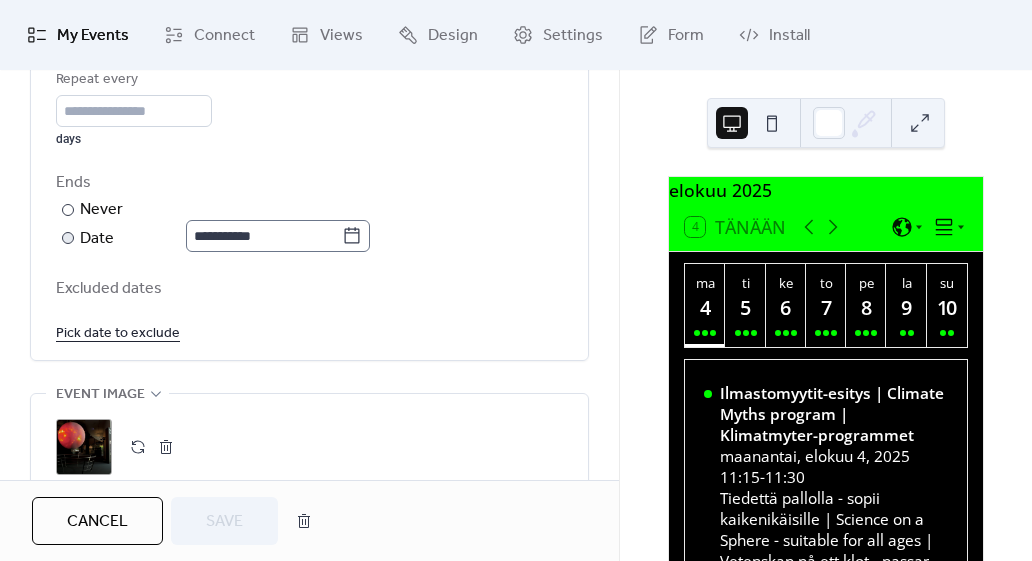 click 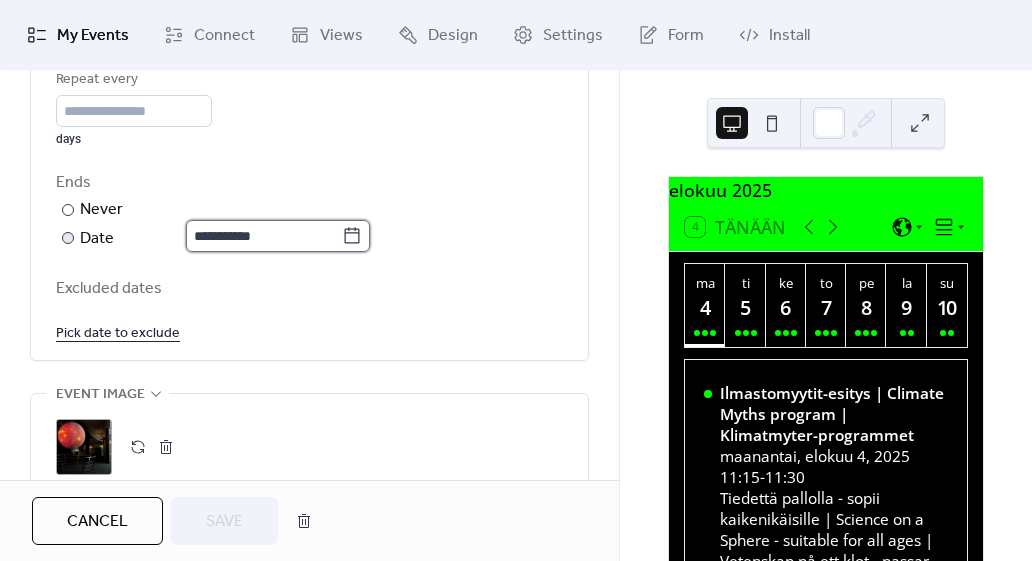 click on "**********" at bounding box center (264, 236) 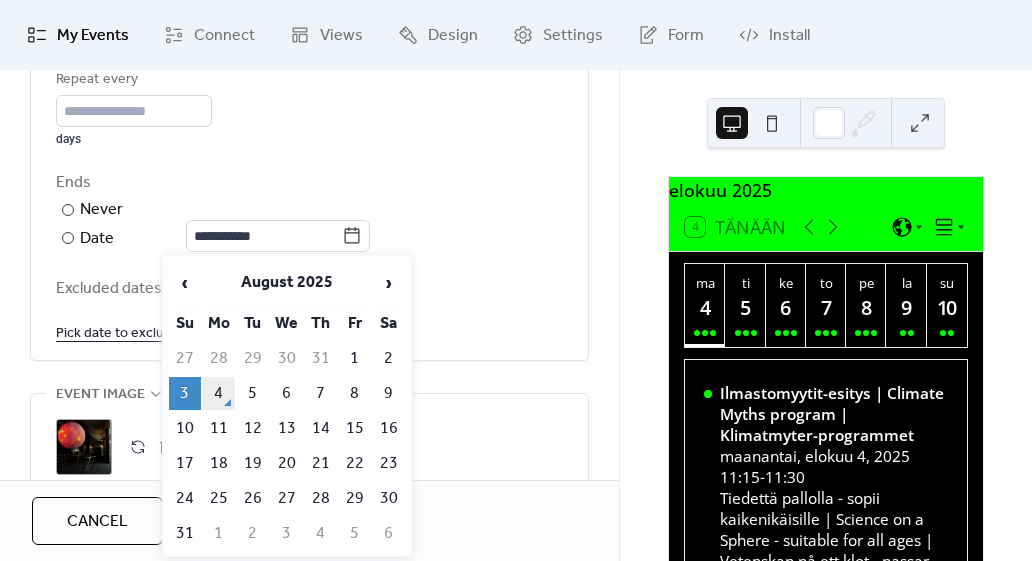 click on "4" at bounding box center [219, 393] 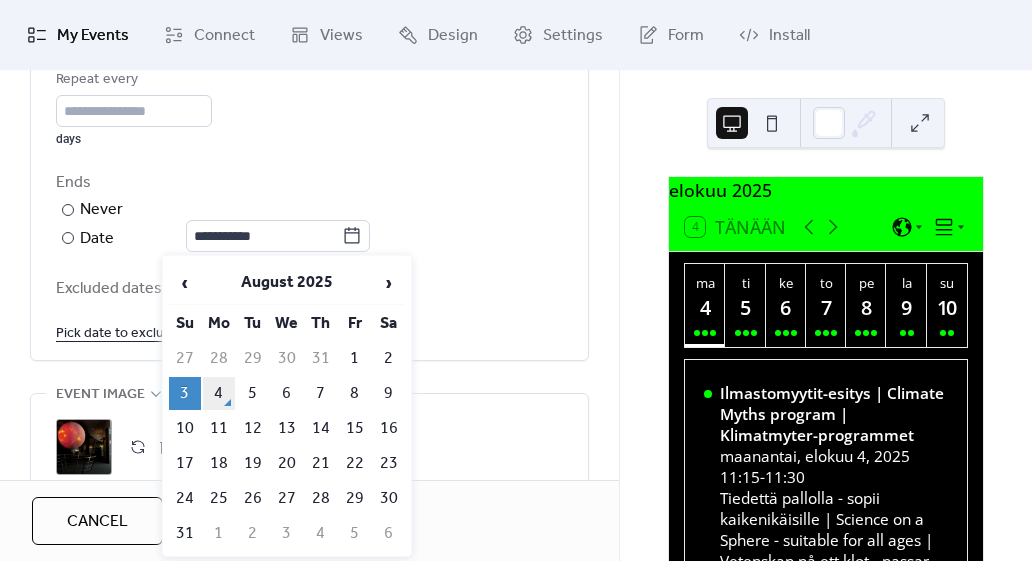 type on "**********" 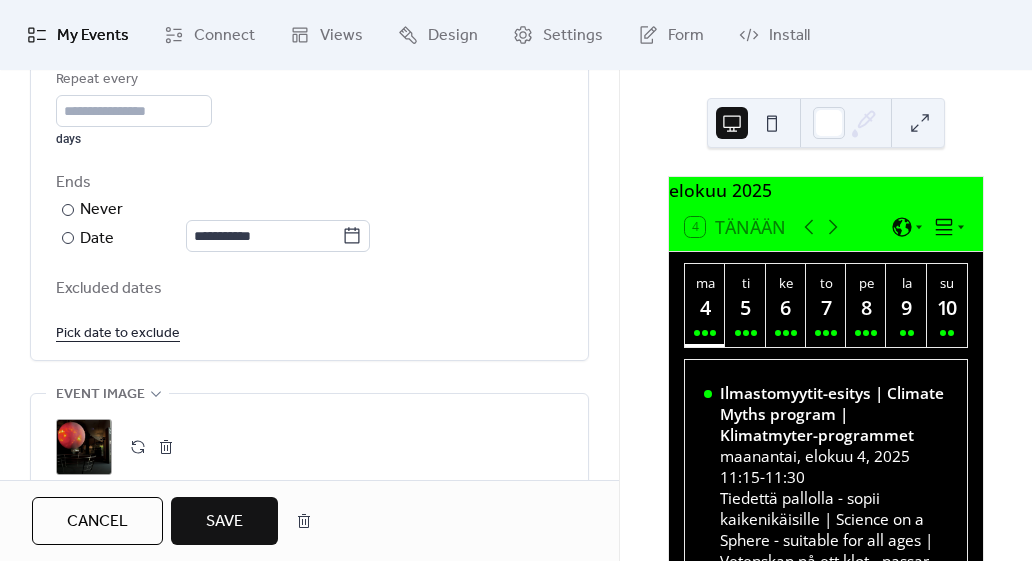 click on "Save" at bounding box center (224, 521) 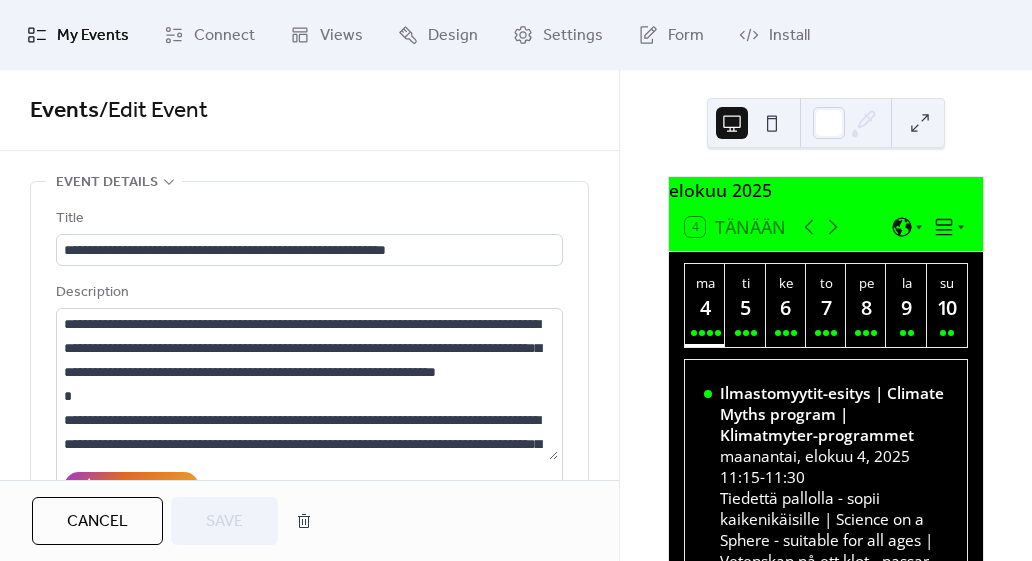 scroll, scrollTop: 0, scrollLeft: 0, axis: both 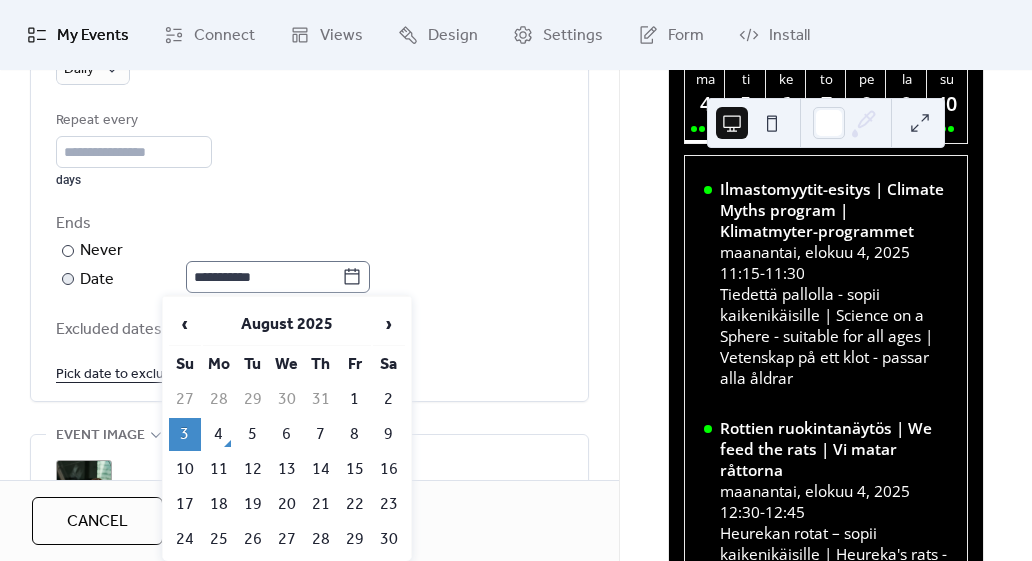 click 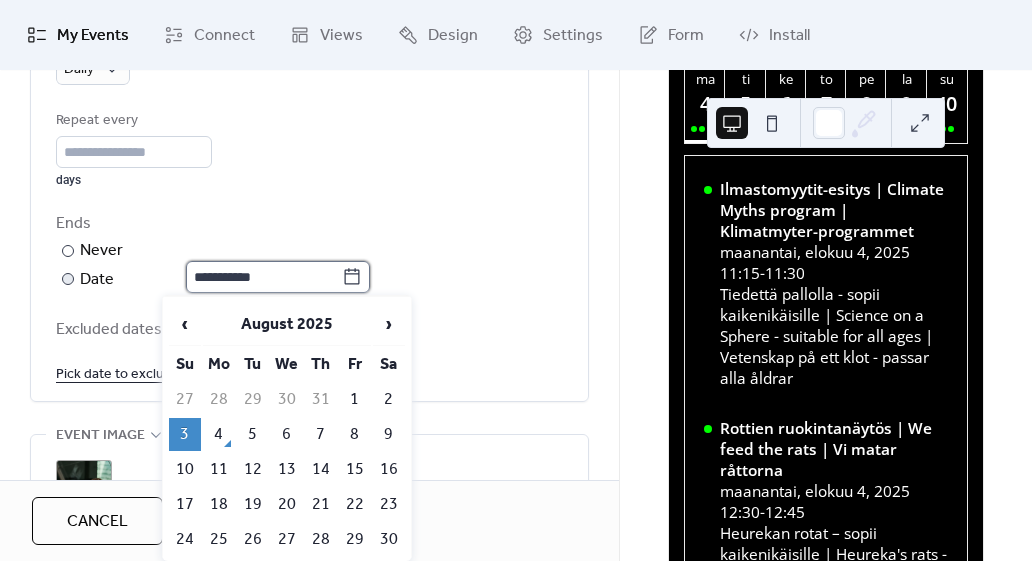 click on "**********" at bounding box center [264, 277] 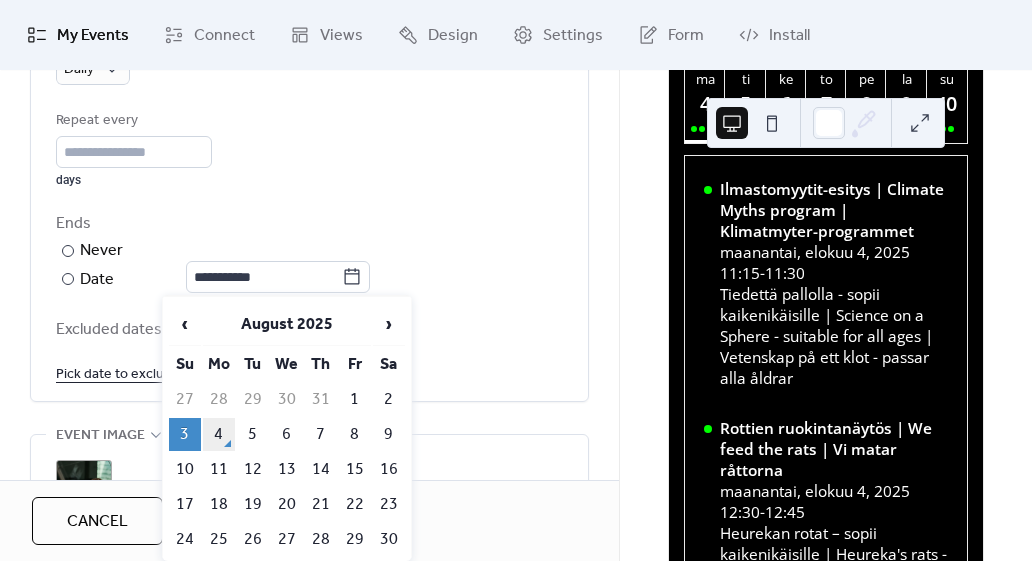 click on "4" at bounding box center [219, 434] 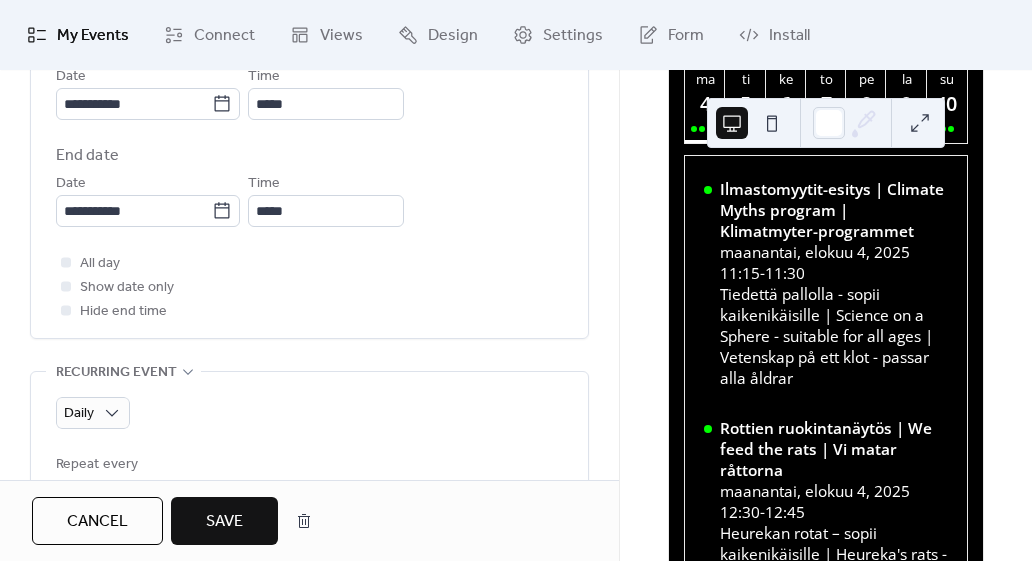 scroll, scrollTop: 747, scrollLeft: 0, axis: vertical 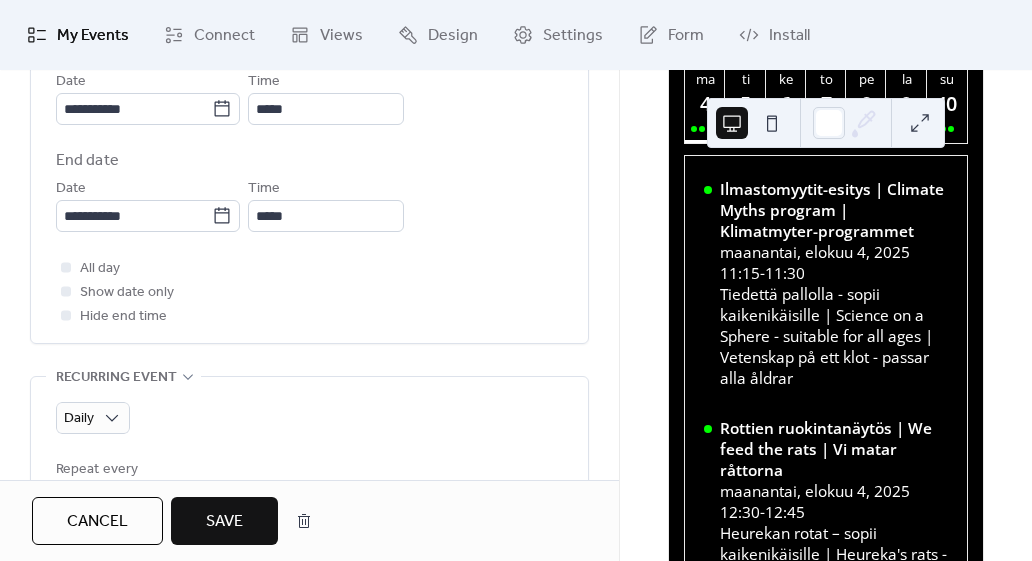 click on "Save" at bounding box center [224, 522] 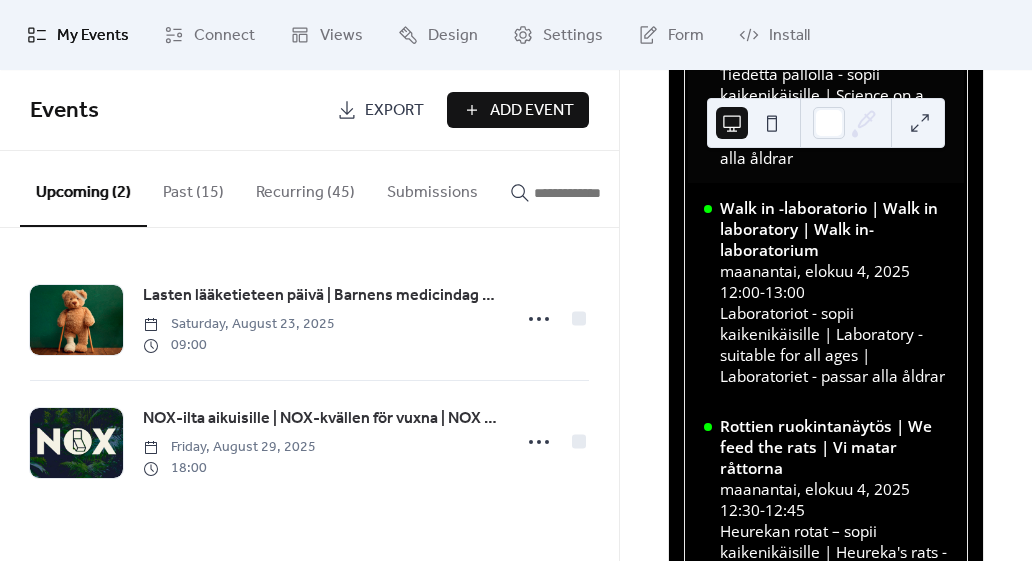scroll, scrollTop: 420, scrollLeft: 0, axis: vertical 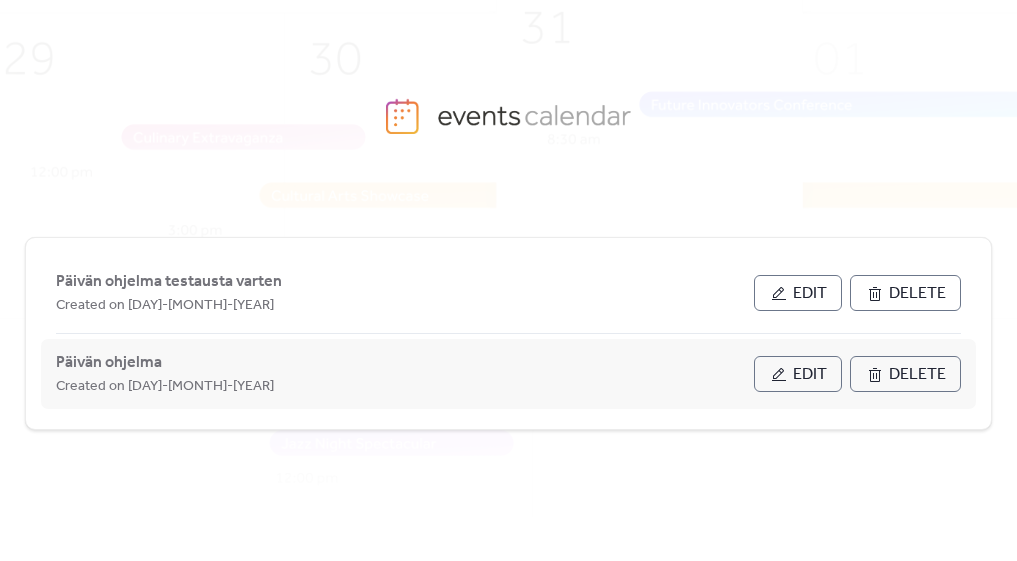 click on "Created on [DAY]-[MONTH]-[YEAR]" at bounding box center [405, 386] 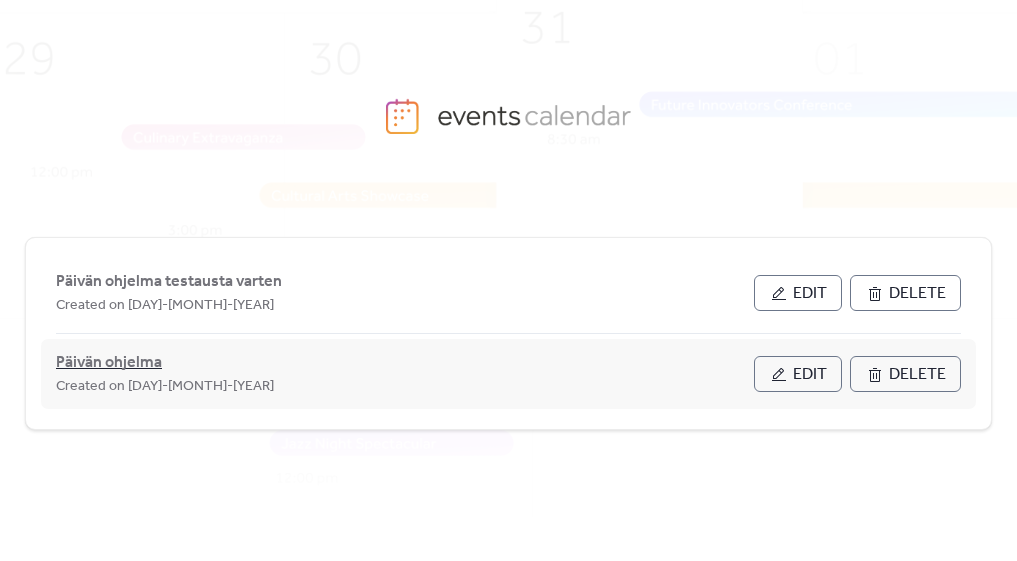 click on "Päivän ohjelma" at bounding box center (109, 363) 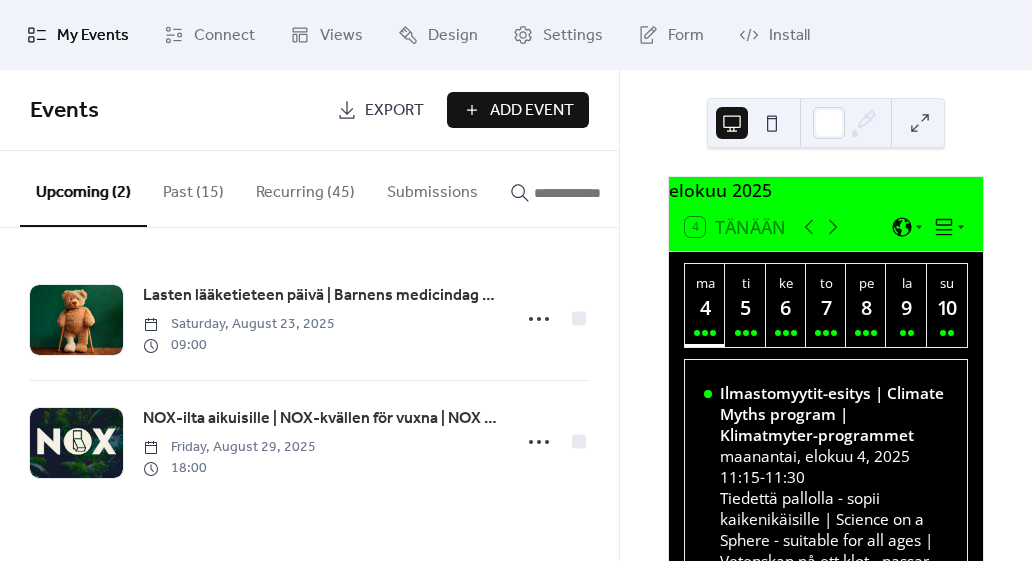 click on "Recurring (45)" at bounding box center (305, 188) 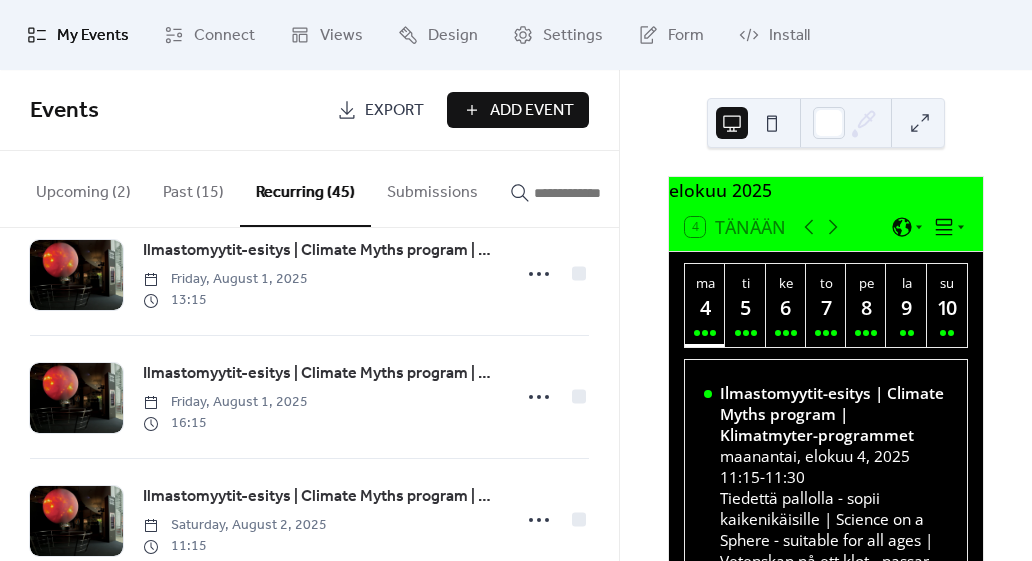 scroll, scrollTop: 4482, scrollLeft: 0, axis: vertical 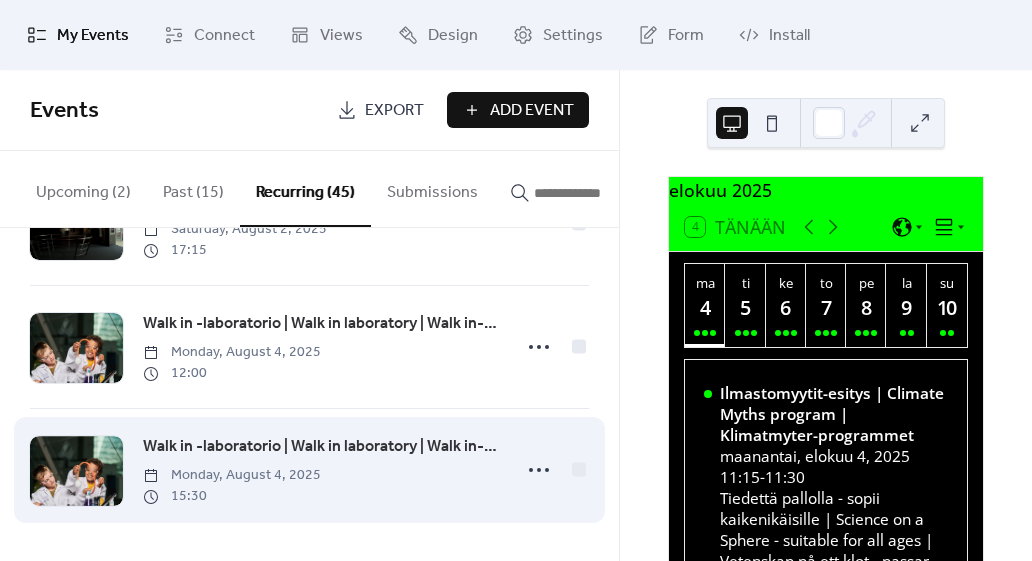 type 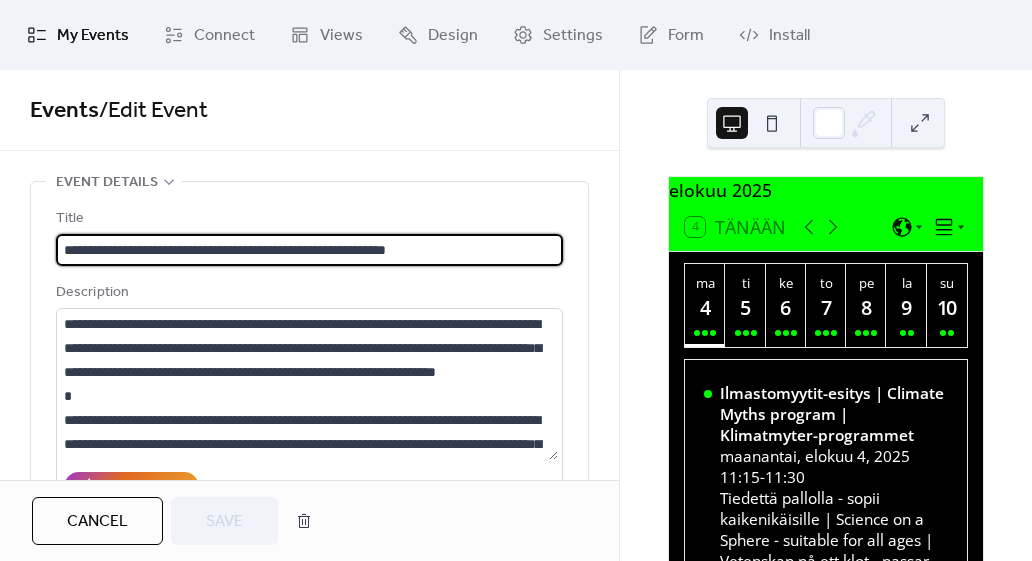 scroll, scrollTop: 0, scrollLeft: 0, axis: both 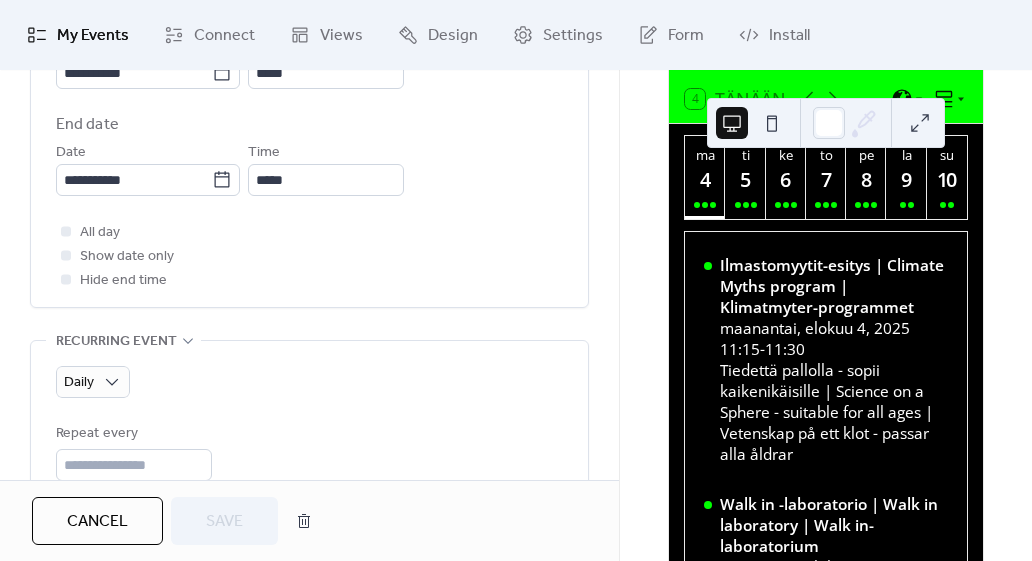 click on "**********" at bounding box center (309, 232) 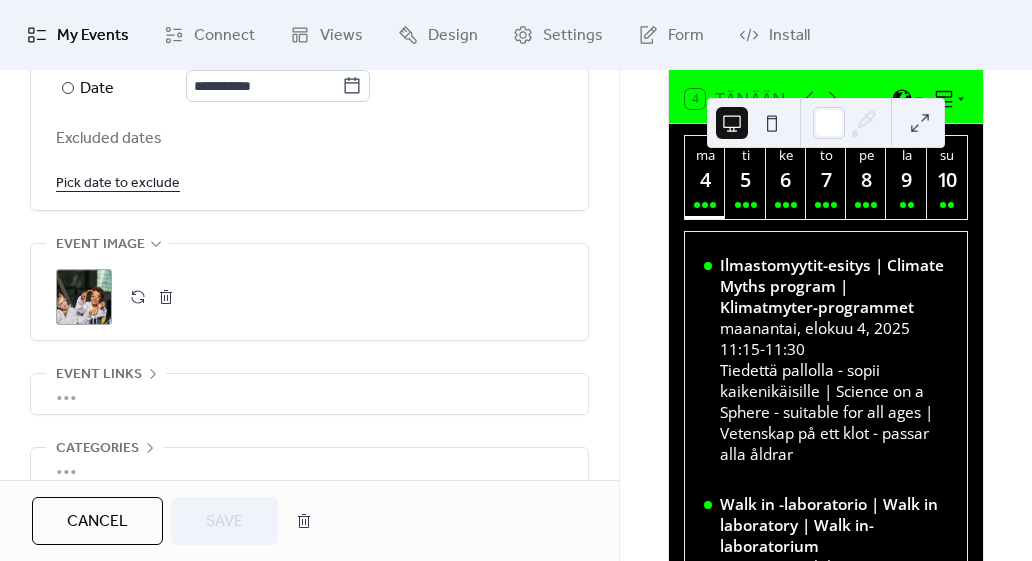 scroll, scrollTop: 1297, scrollLeft: 0, axis: vertical 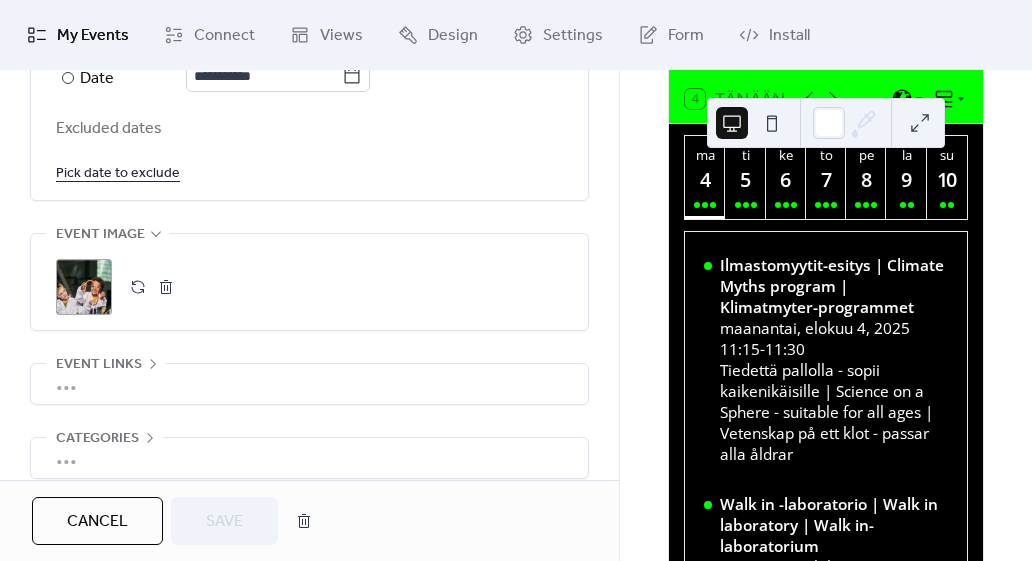click on "Pick date to exclude" at bounding box center [118, 172] 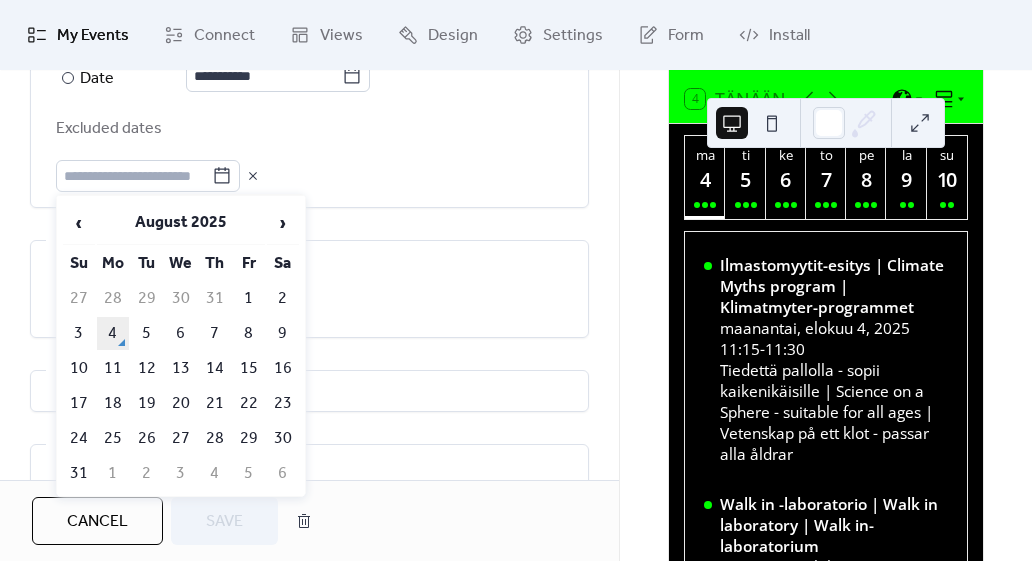 click on "4" at bounding box center [113, 333] 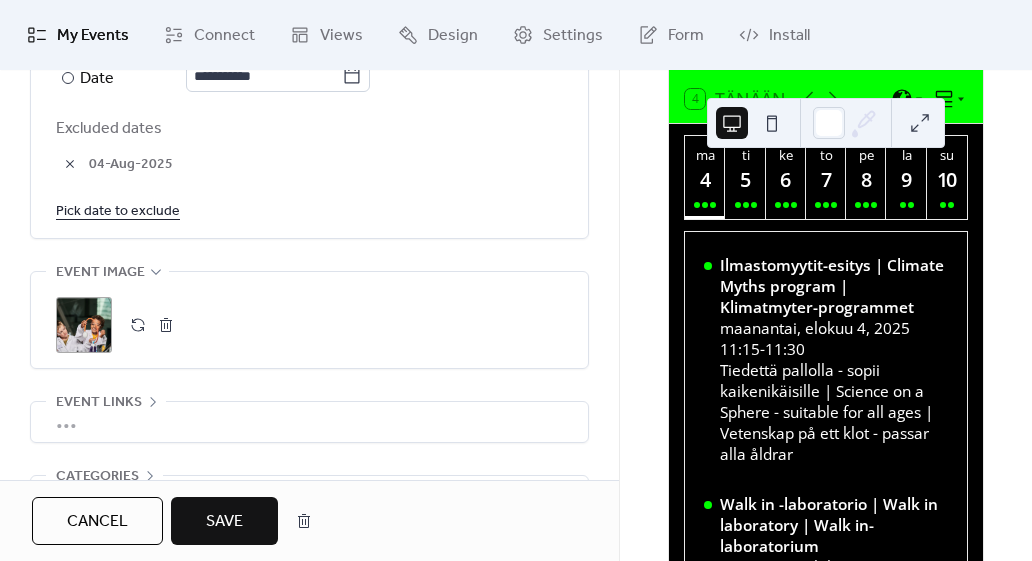 click on "Save" at bounding box center (224, 522) 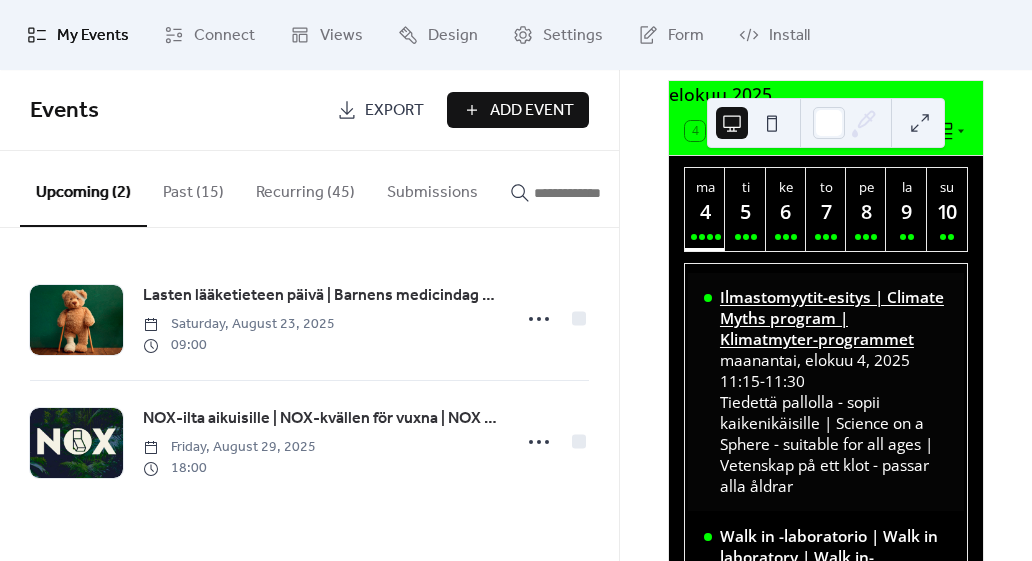 scroll, scrollTop: 84, scrollLeft: 0, axis: vertical 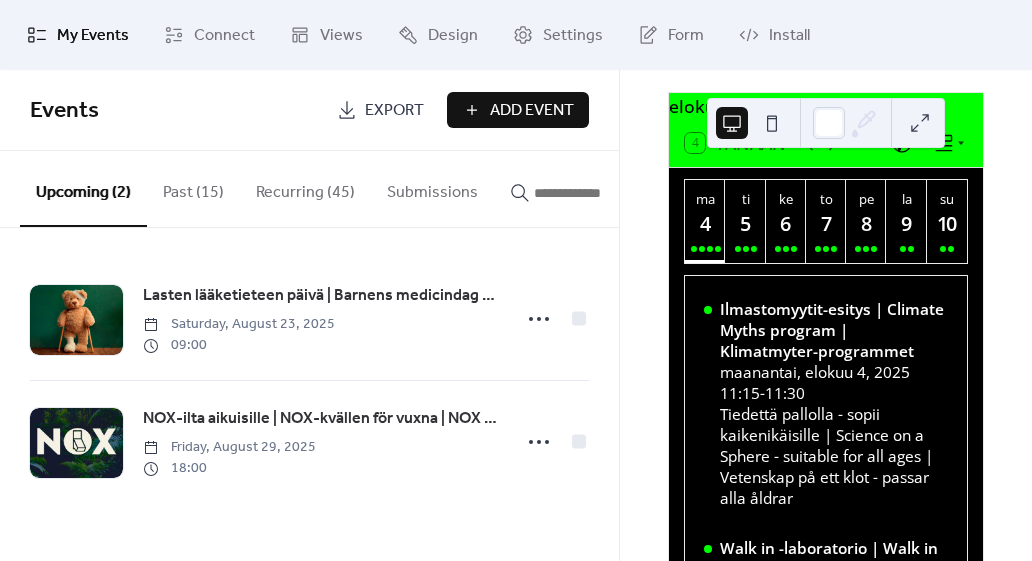 click on "Recurring (45)" at bounding box center [305, 188] 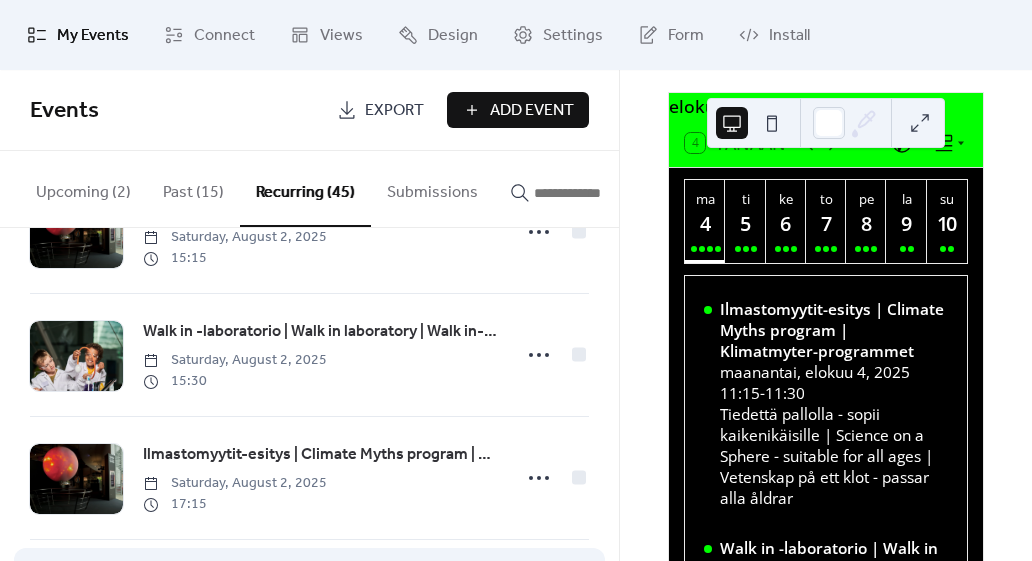 scroll, scrollTop: 4980, scrollLeft: 0, axis: vertical 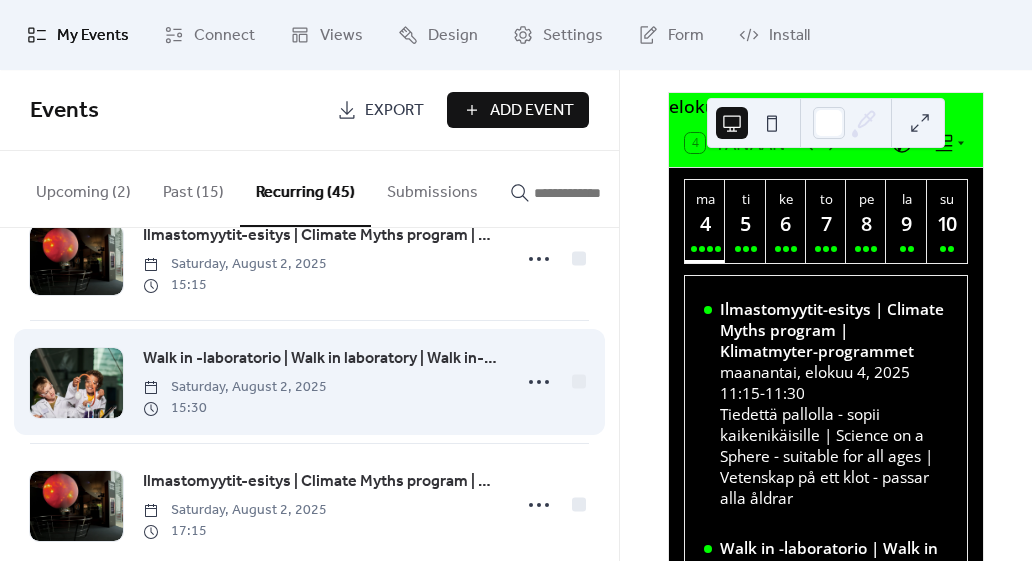 click on "Walk in -laboratorio | Walk in laboratory | Walk in-laboratorium" at bounding box center [321, 359] 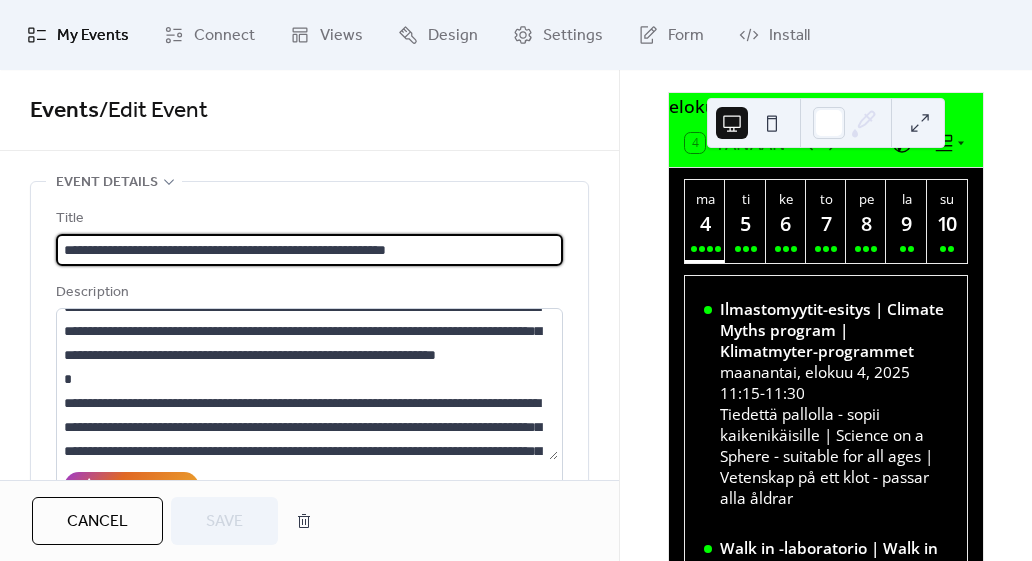 scroll, scrollTop: 18, scrollLeft: 0, axis: vertical 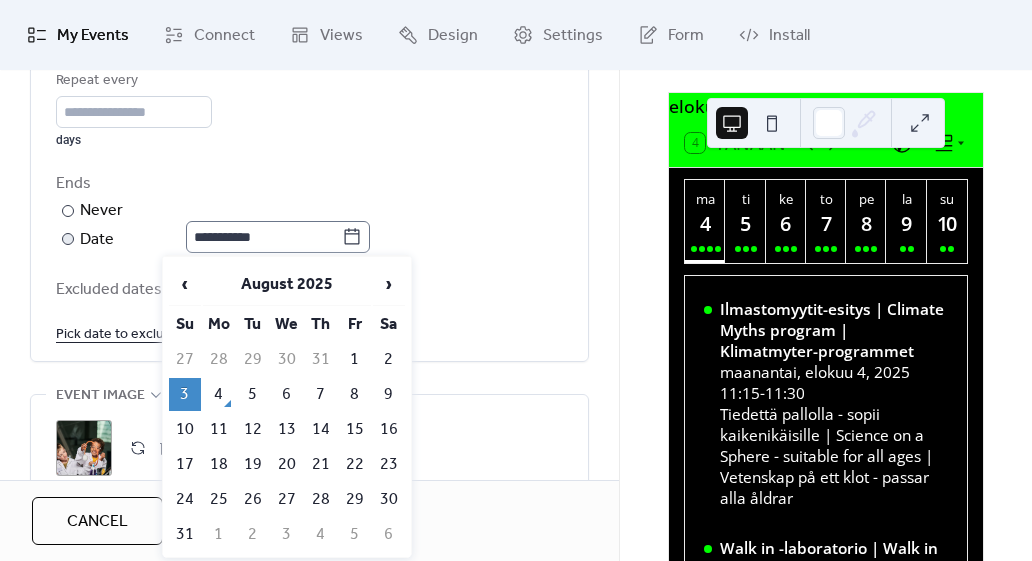click 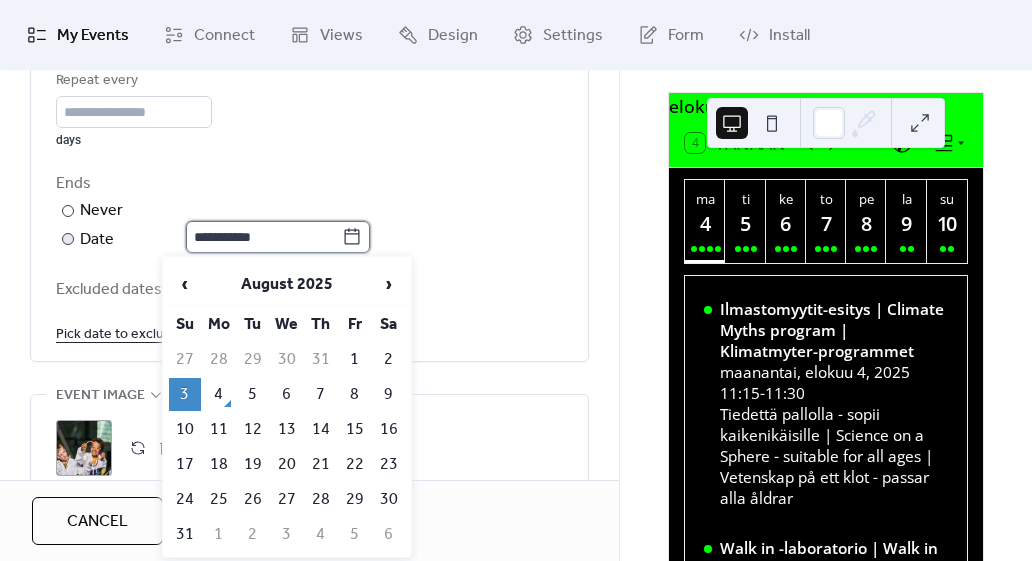 click on "**********" at bounding box center (264, 237) 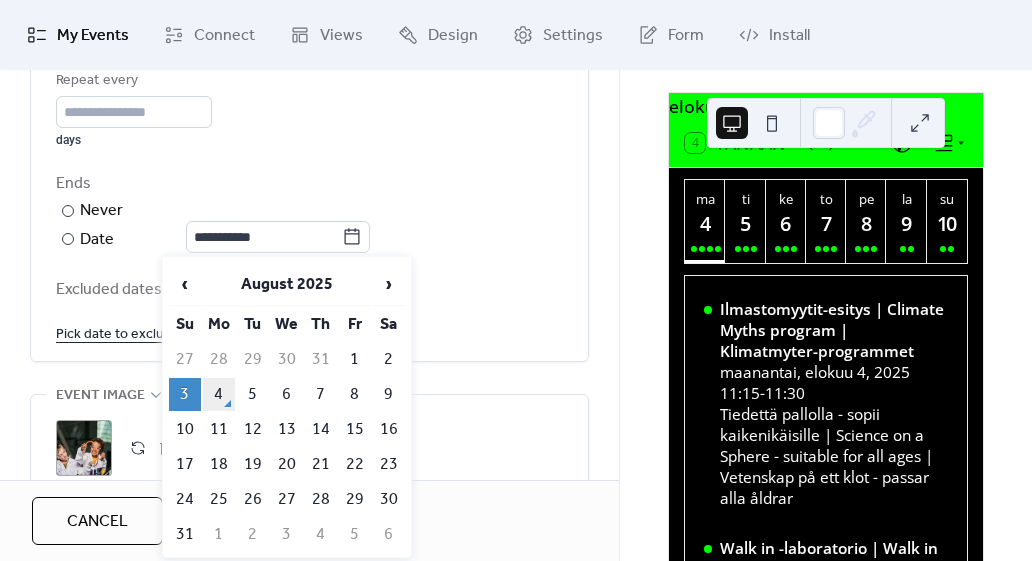click on "4" at bounding box center (219, 394) 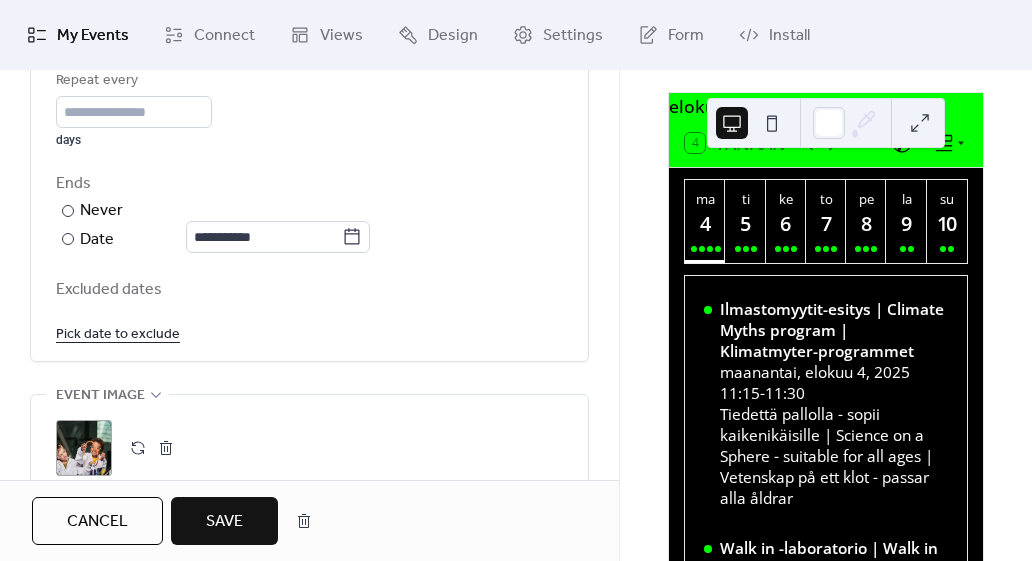 click on "Save" at bounding box center [224, 522] 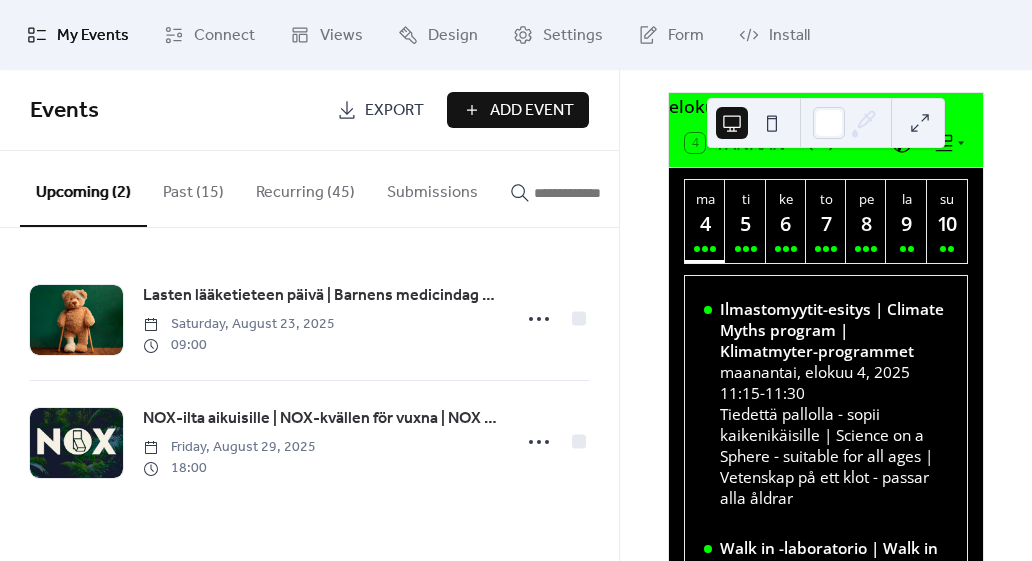 click on "Recurring (45)" at bounding box center (305, 188) 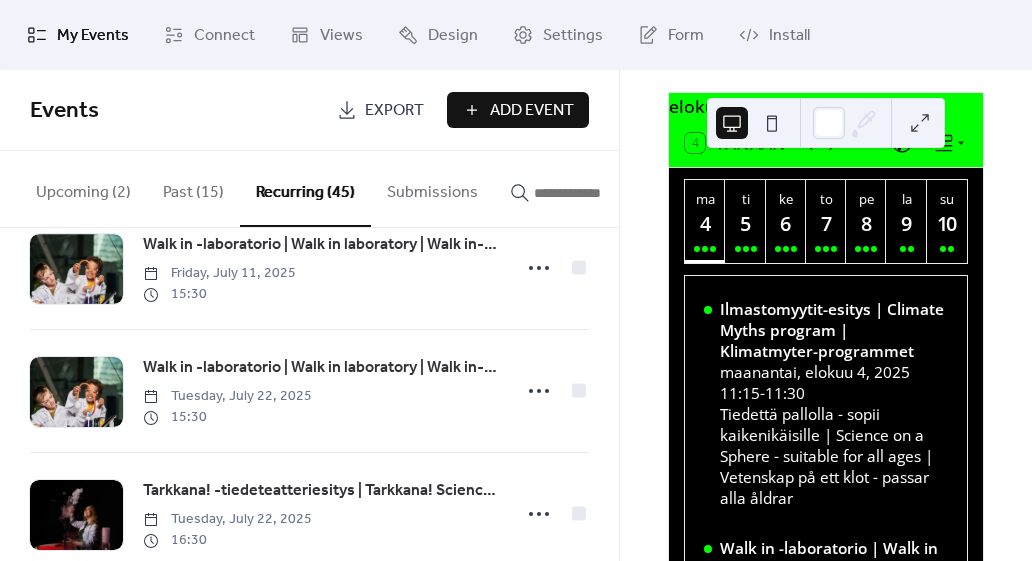 scroll, scrollTop: 3431, scrollLeft: 0, axis: vertical 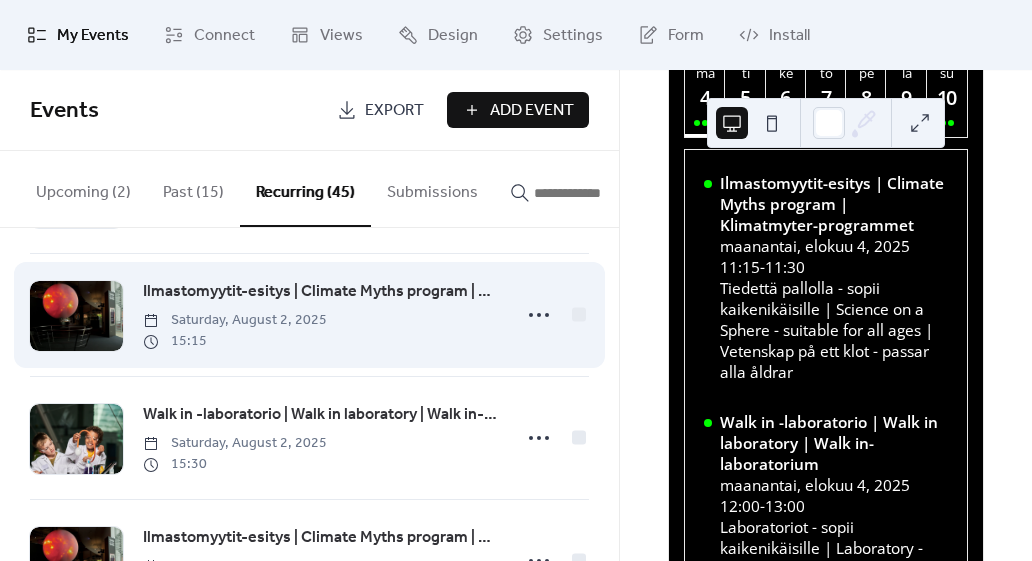click on "Ilmastomyytit-esitys | Climate Myths program | Klimatmyter-programmet" at bounding box center [321, 292] 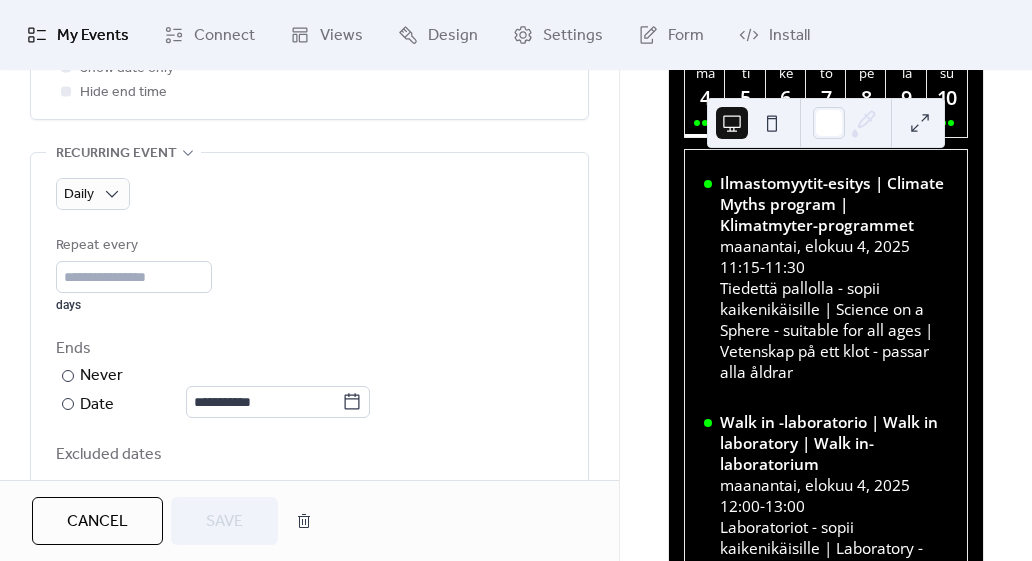 scroll, scrollTop: 970, scrollLeft: 0, axis: vertical 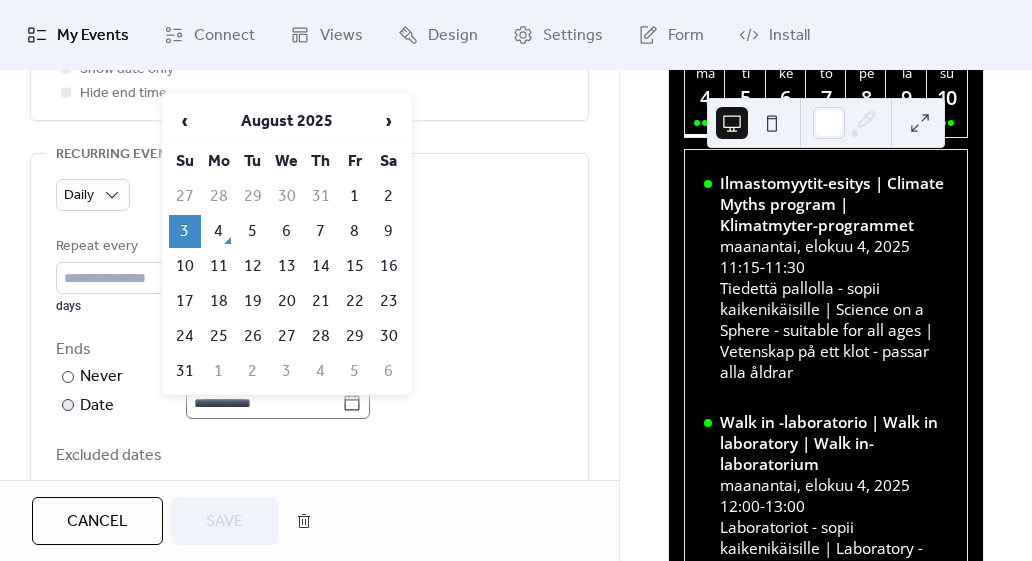 click 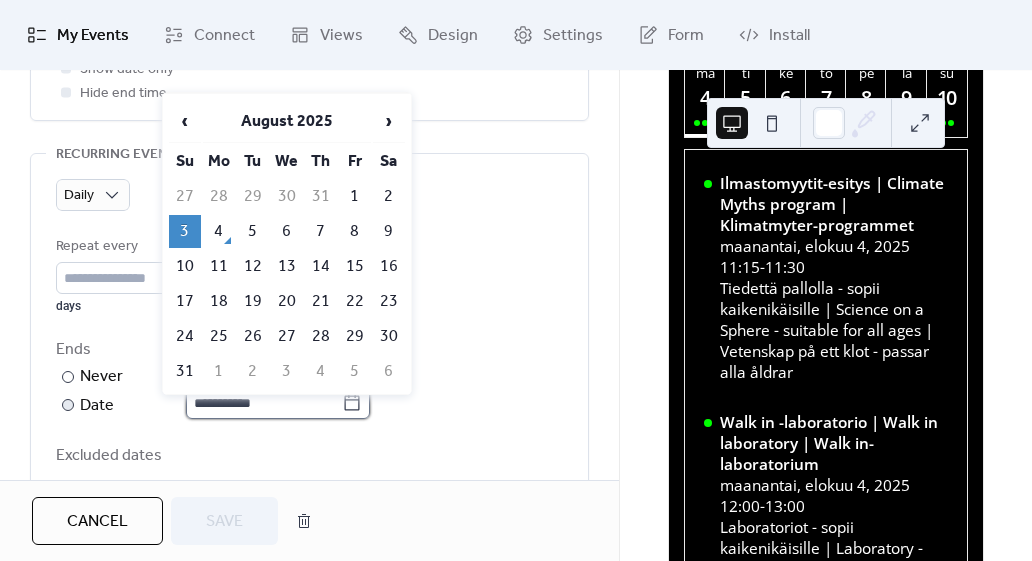 click on "**********" at bounding box center (264, 403) 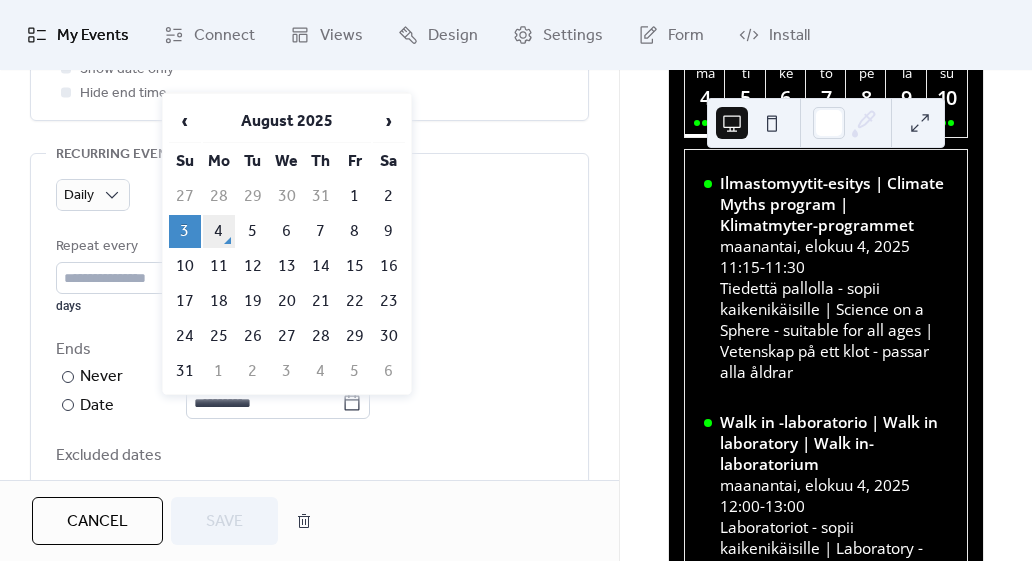 click on "4" at bounding box center (219, 231) 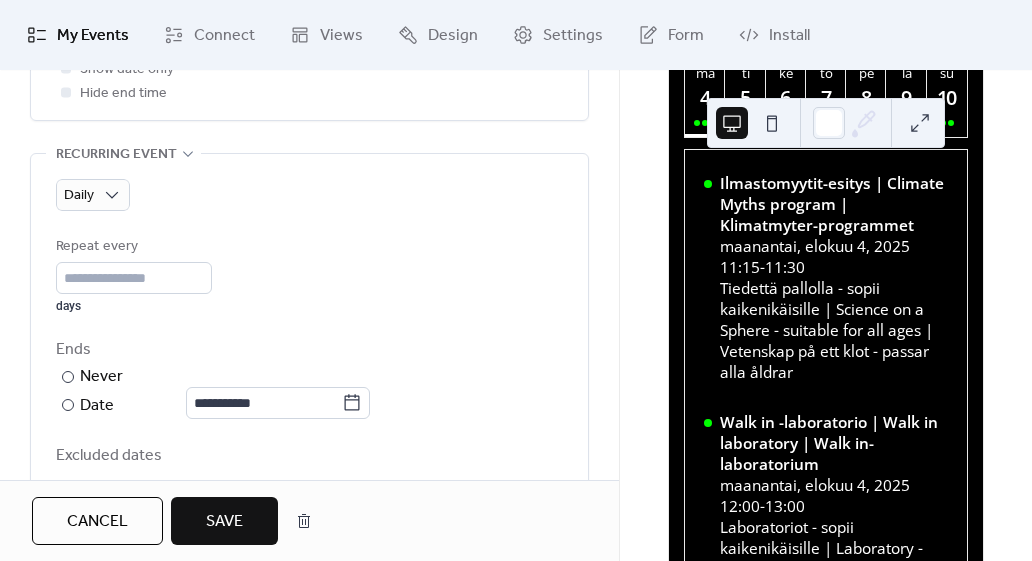 click on "Save" at bounding box center (224, 522) 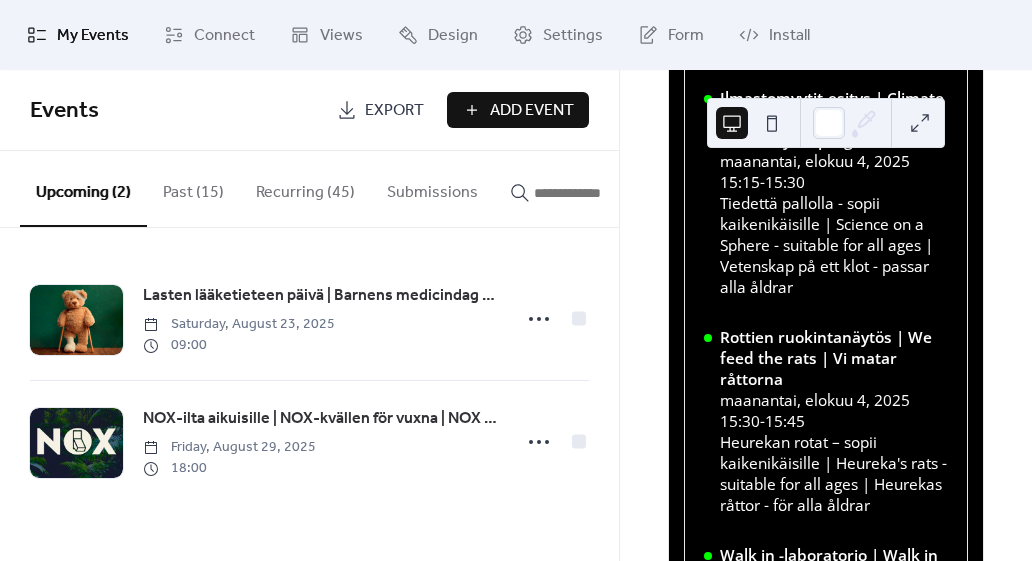 scroll, scrollTop: 972, scrollLeft: 0, axis: vertical 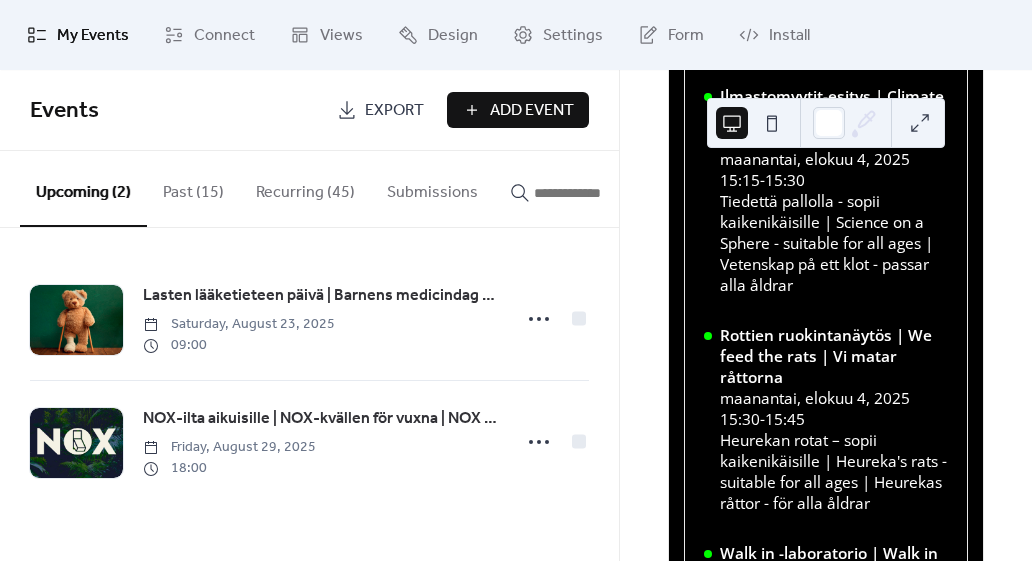 click on "Recurring (45)" at bounding box center (305, 188) 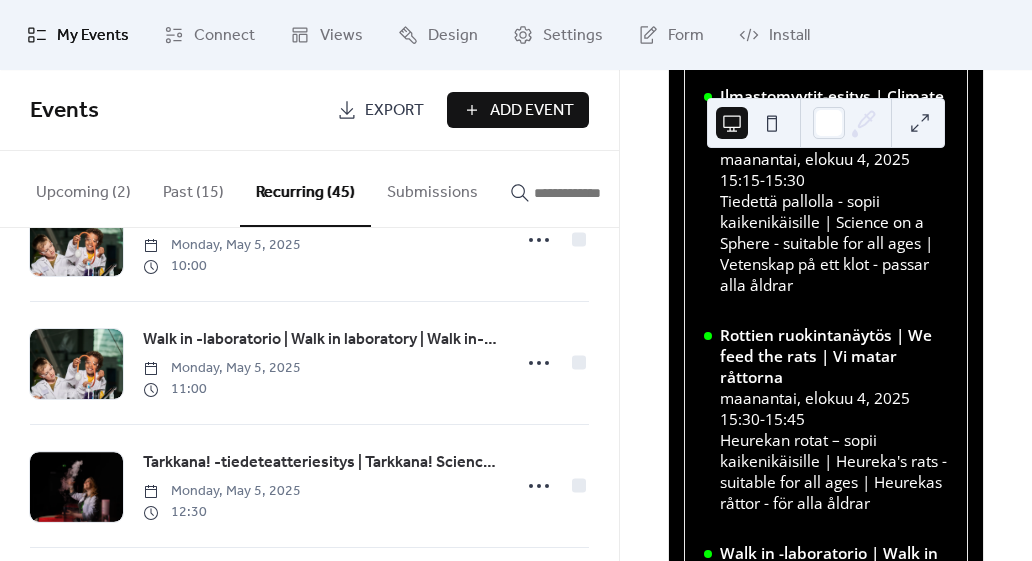 scroll, scrollTop: 947, scrollLeft: 0, axis: vertical 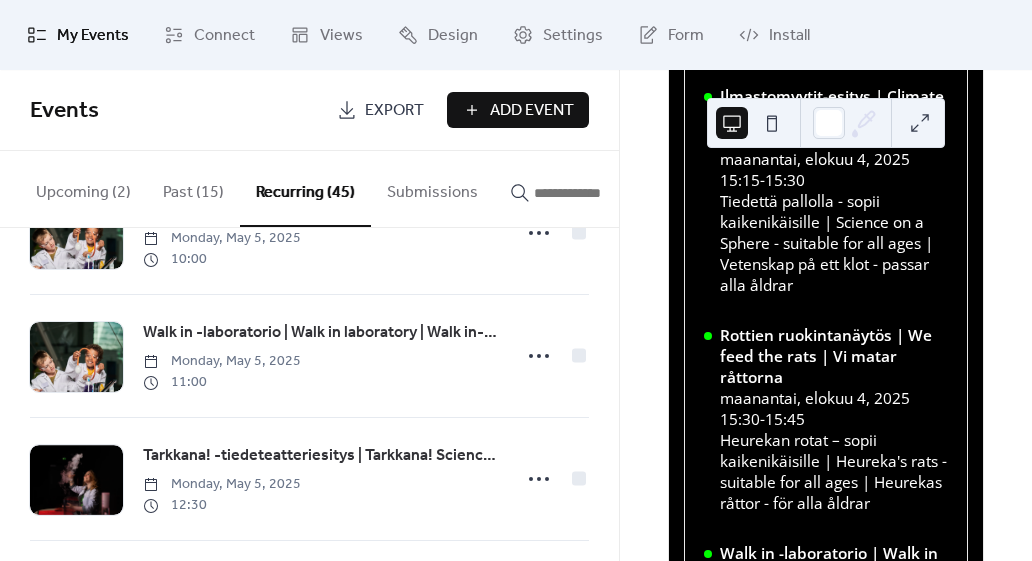 click at bounding box center (582, 188) 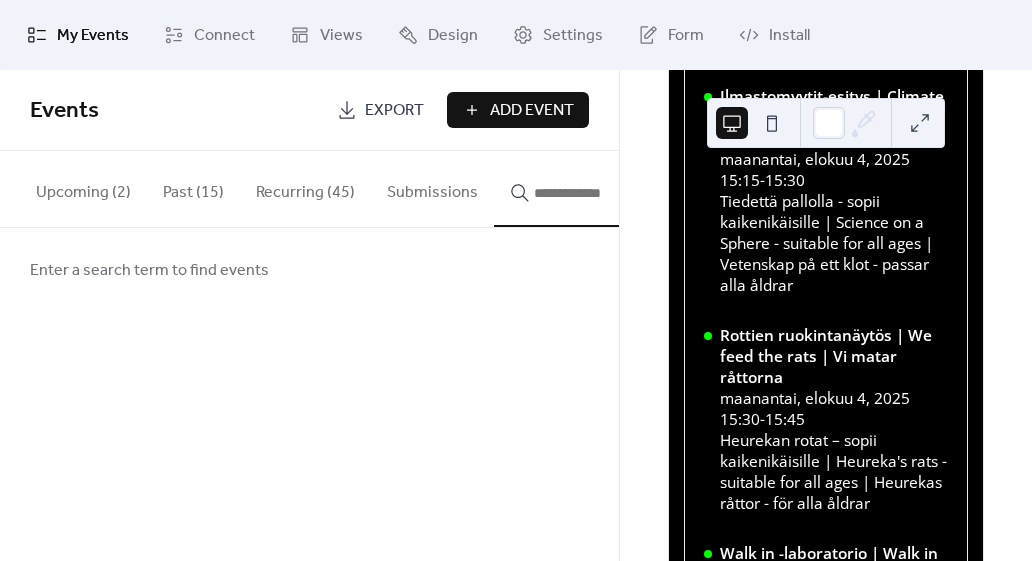 type 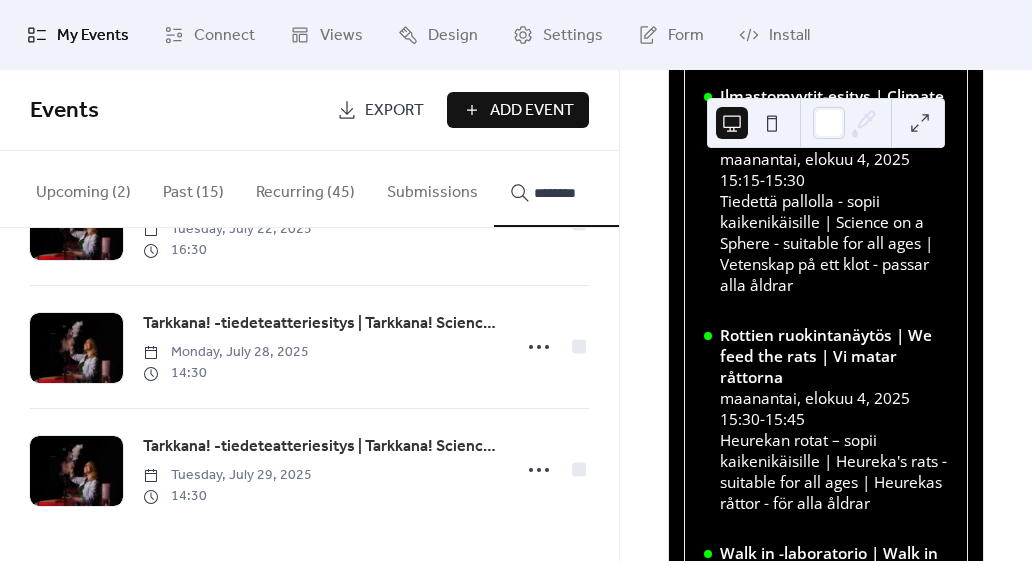 scroll, scrollTop: 964, scrollLeft: 0, axis: vertical 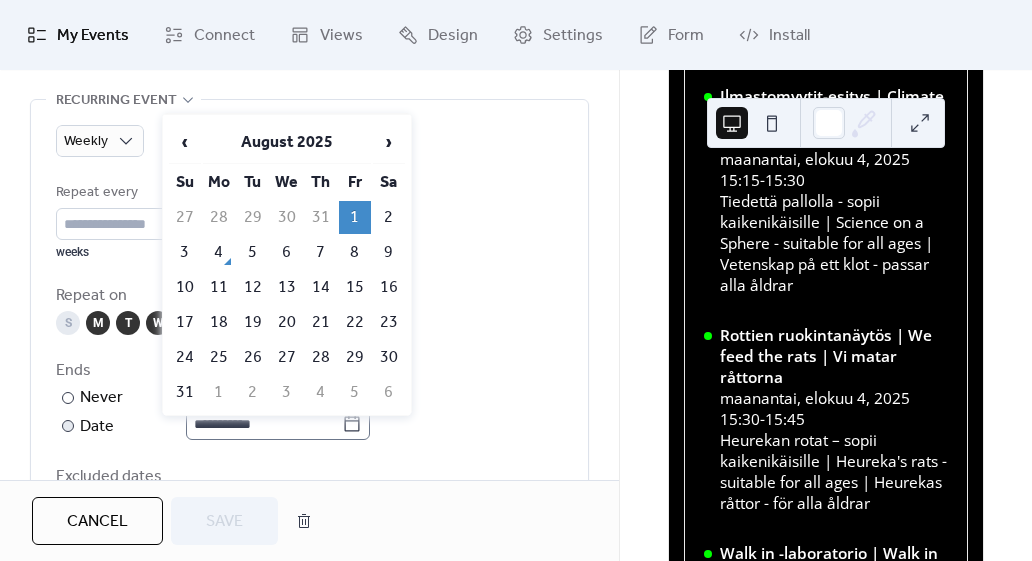 click 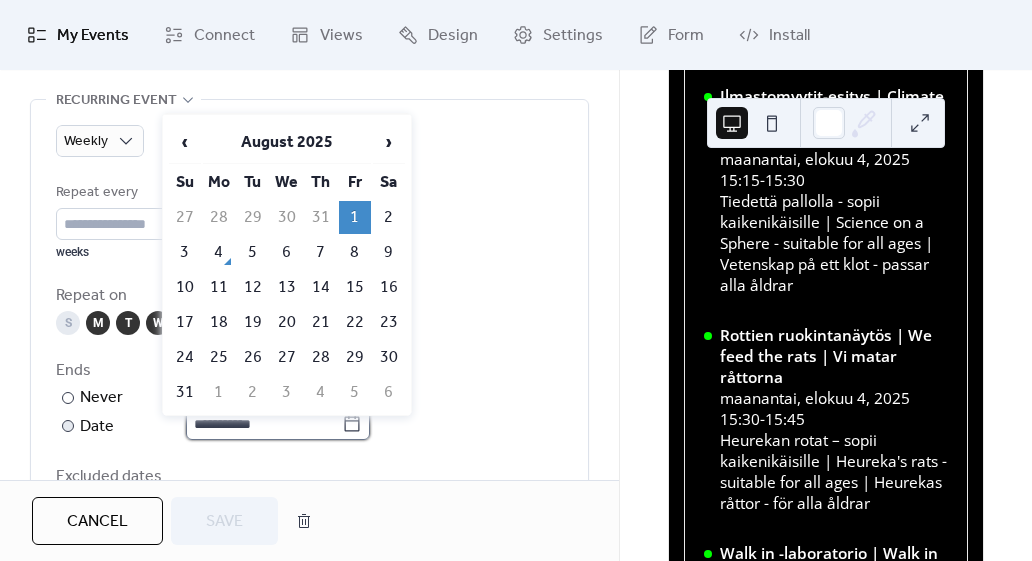 click on "**********" at bounding box center [264, 424] 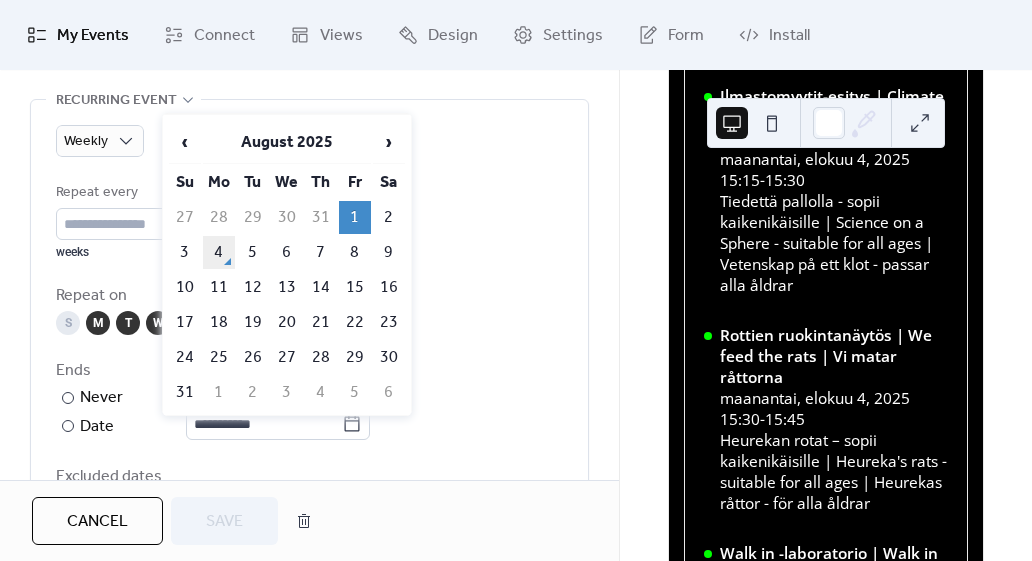 click on "4" at bounding box center (219, 252) 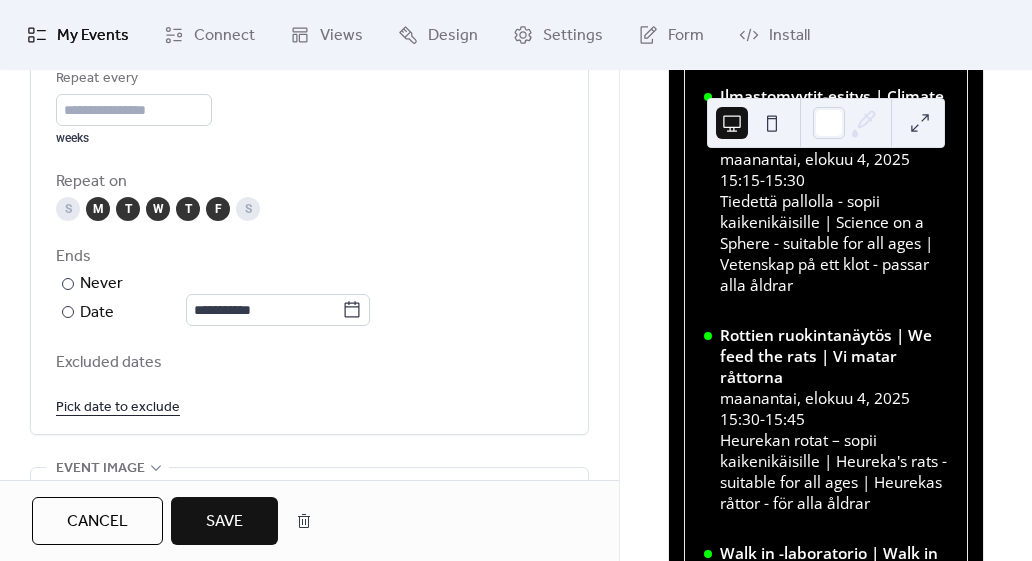 scroll, scrollTop: 1141, scrollLeft: 0, axis: vertical 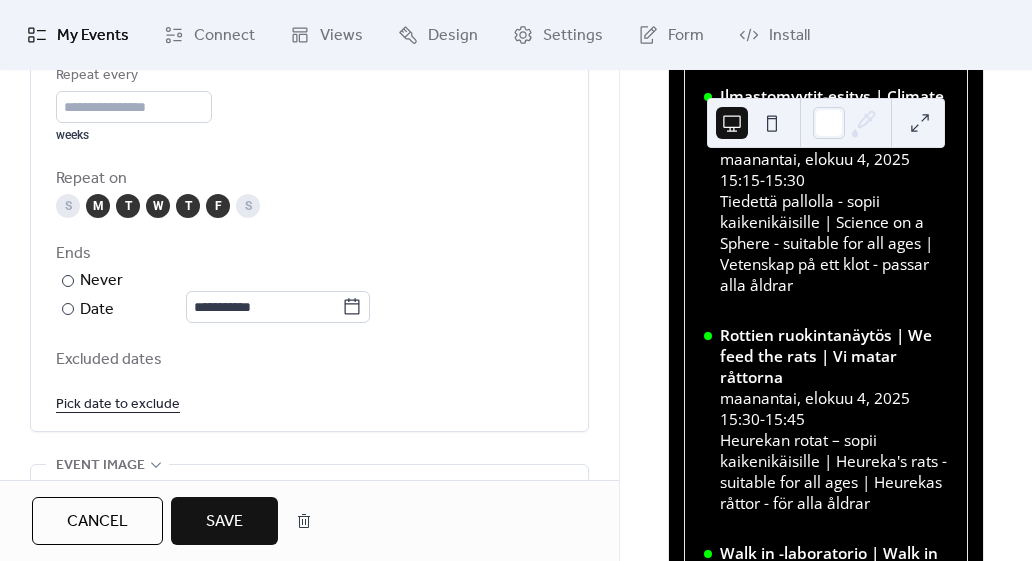 click on "Save" at bounding box center (224, 522) 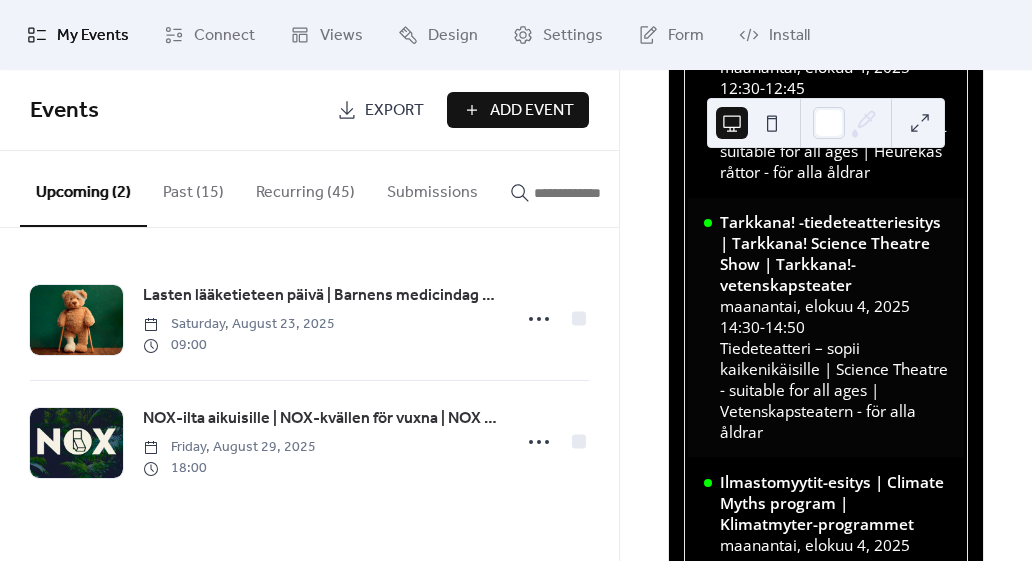 scroll, scrollTop: 844, scrollLeft: 0, axis: vertical 